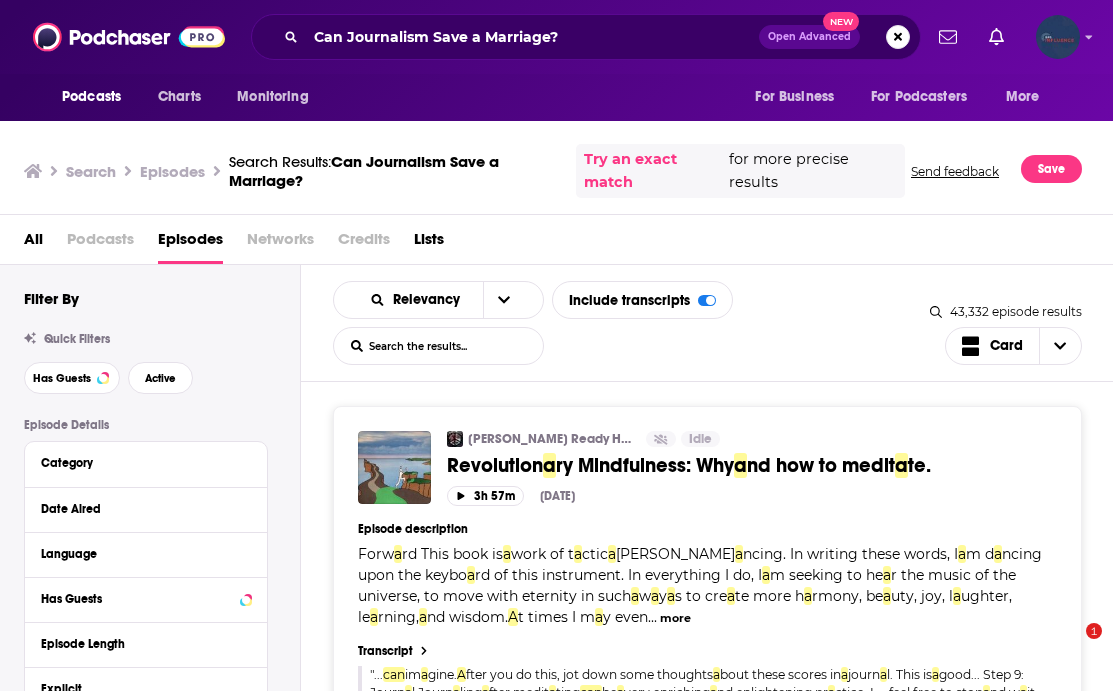 scroll, scrollTop: 0, scrollLeft: 0, axis: both 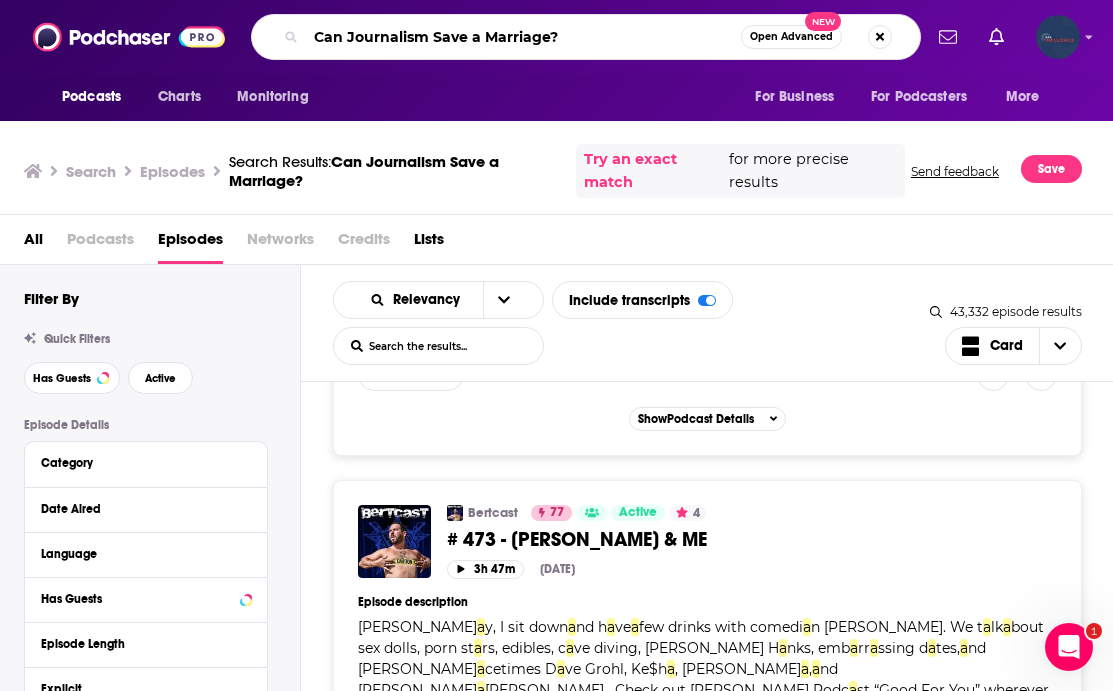 click on "Can Journalism Save a Marriage?" at bounding box center (523, 37) 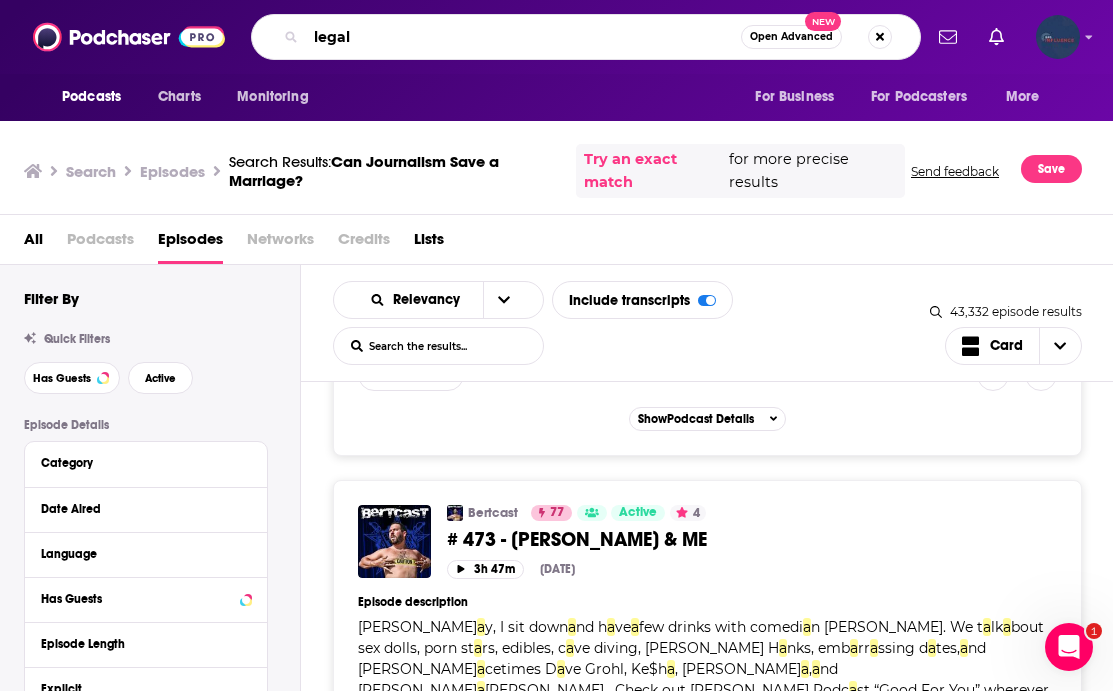 type on "legal" 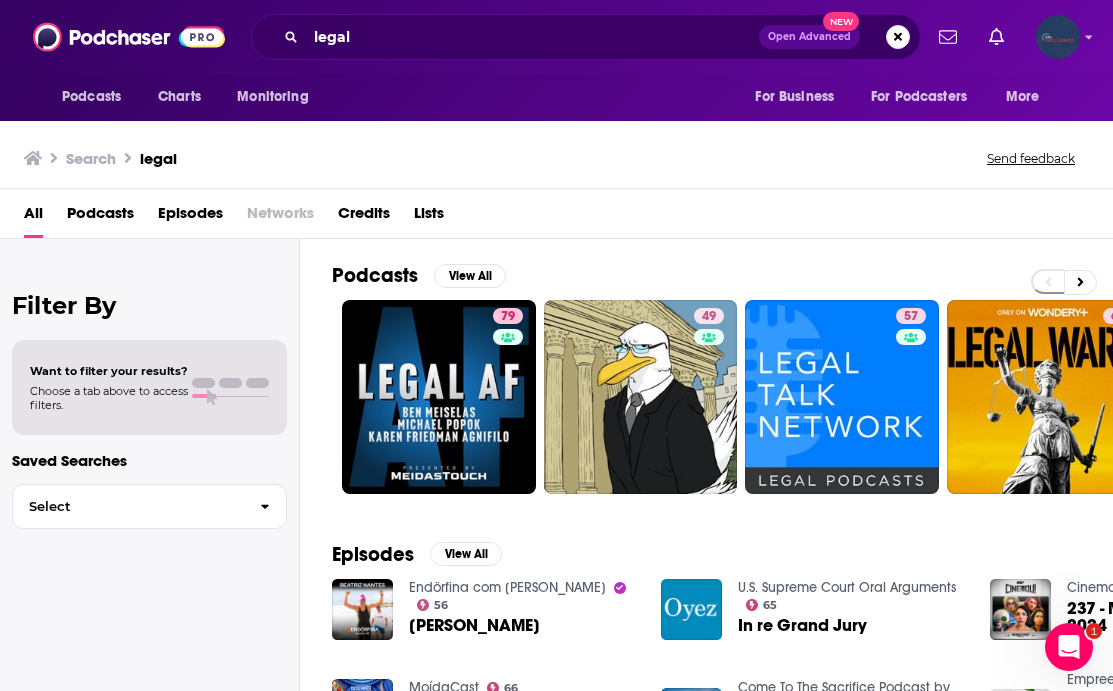 click on "Podcasts" at bounding box center [100, 217] 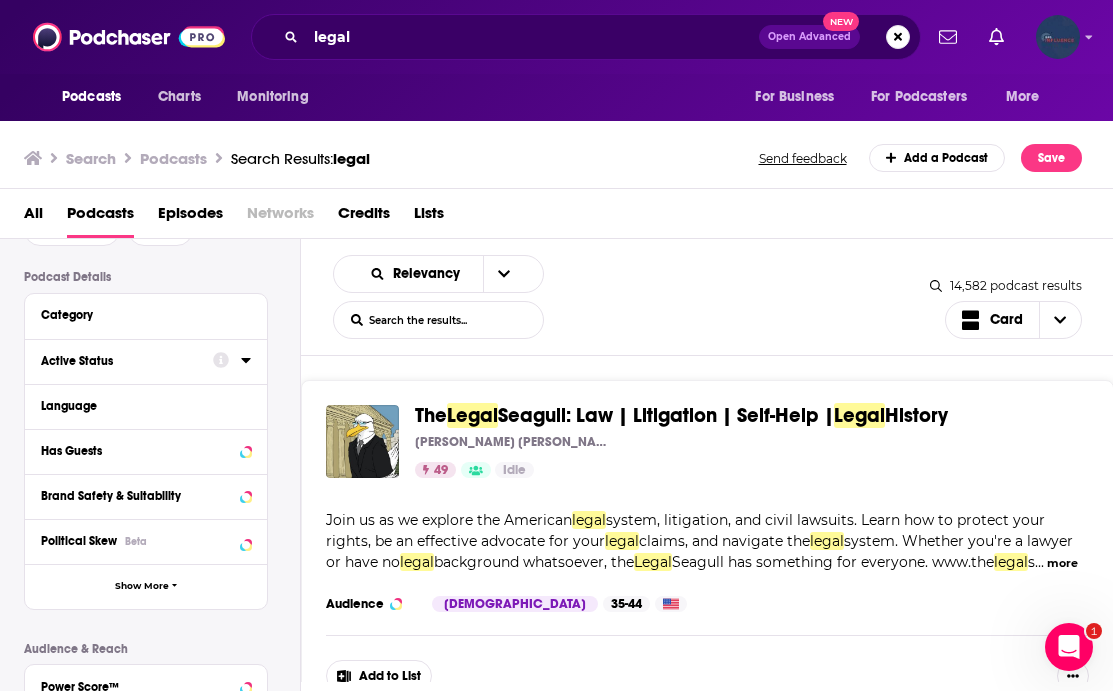 scroll, scrollTop: 0, scrollLeft: 0, axis: both 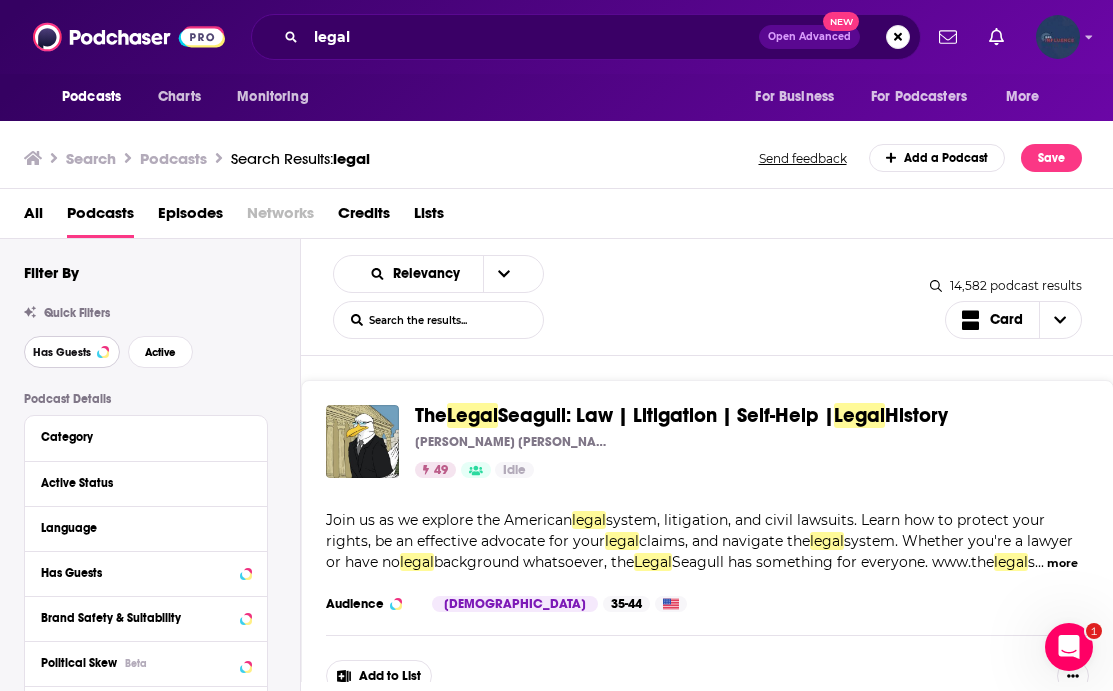 click on "Has Guests" at bounding box center [62, 352] 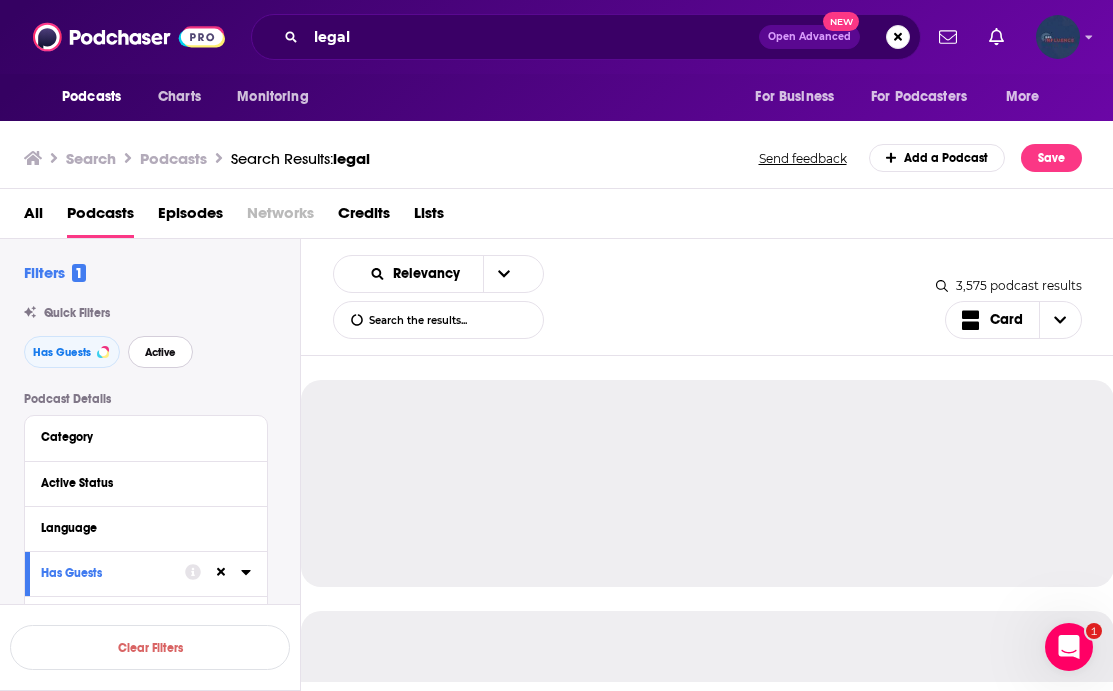 click on "Active" at bounding box center (160, 352) 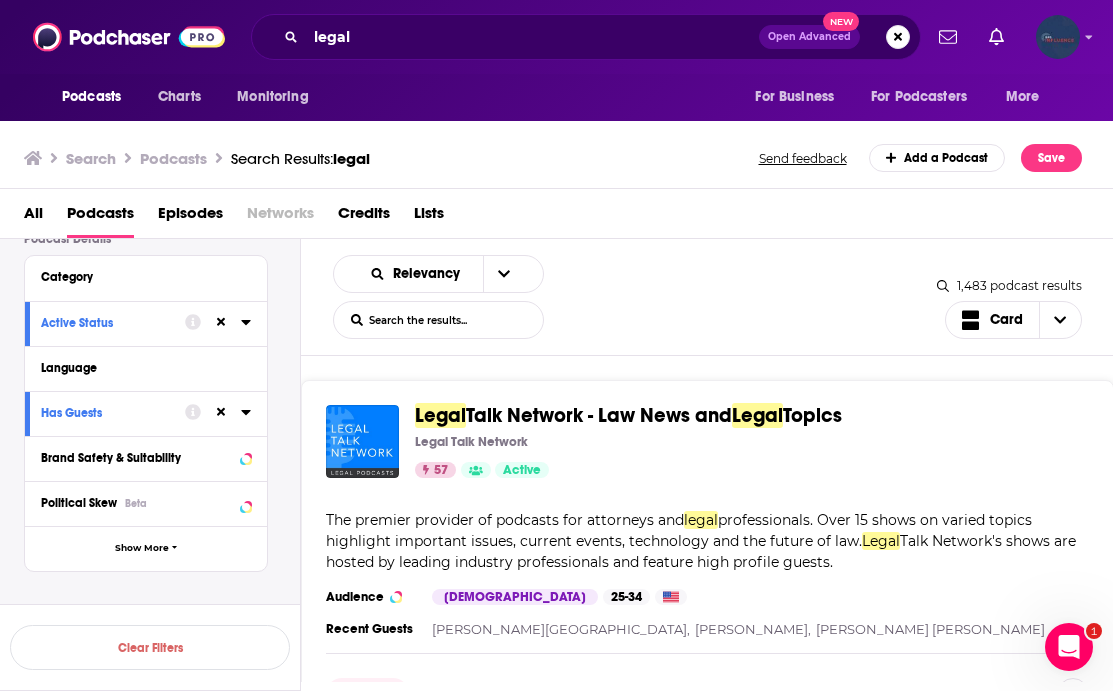 scroll, scrollTop: 163, scrollLeft: 0, axis: vertical 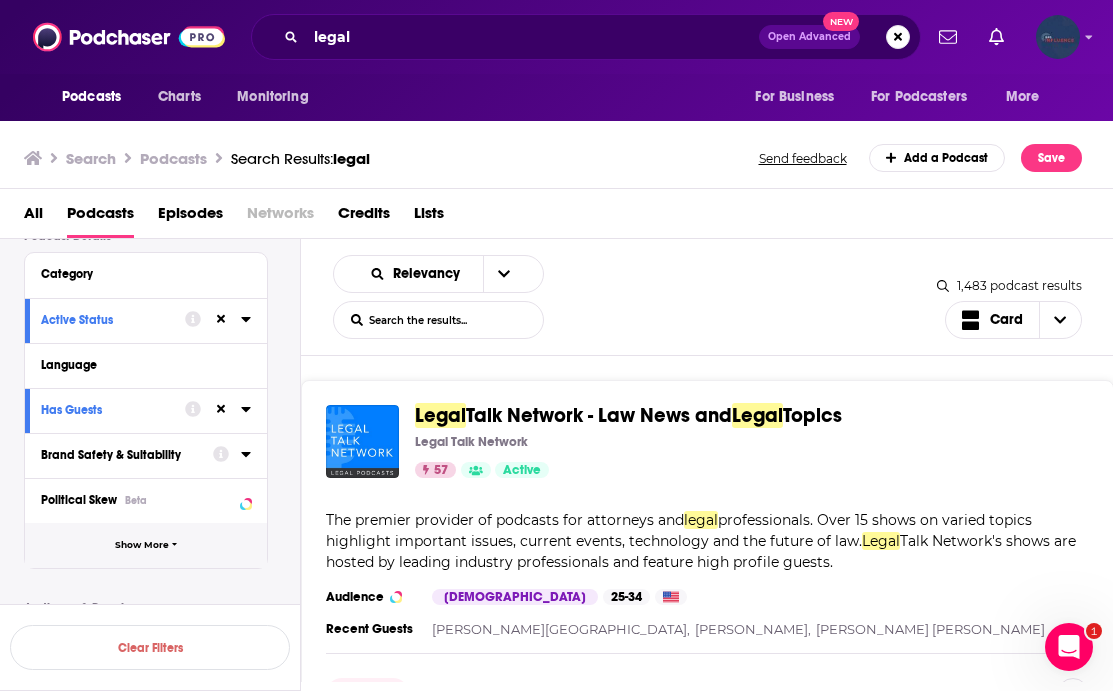 click on "Show More" at bounding box center [142, 545] 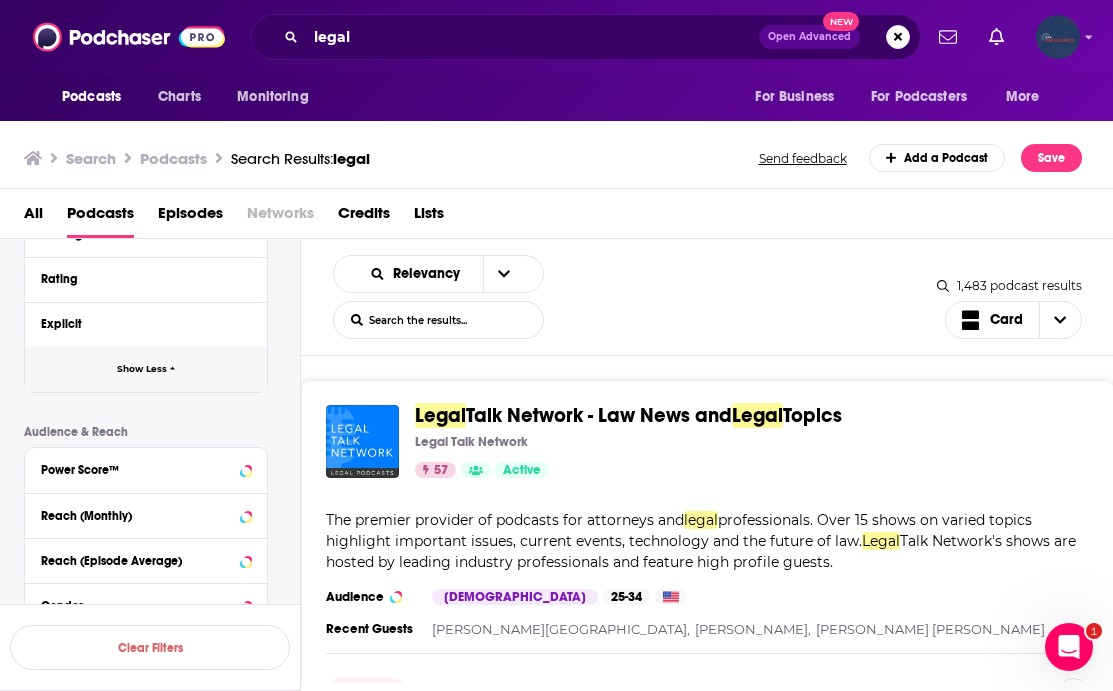 scroll, scrollTop: 766, scrollLeft: 0, axis: vertical 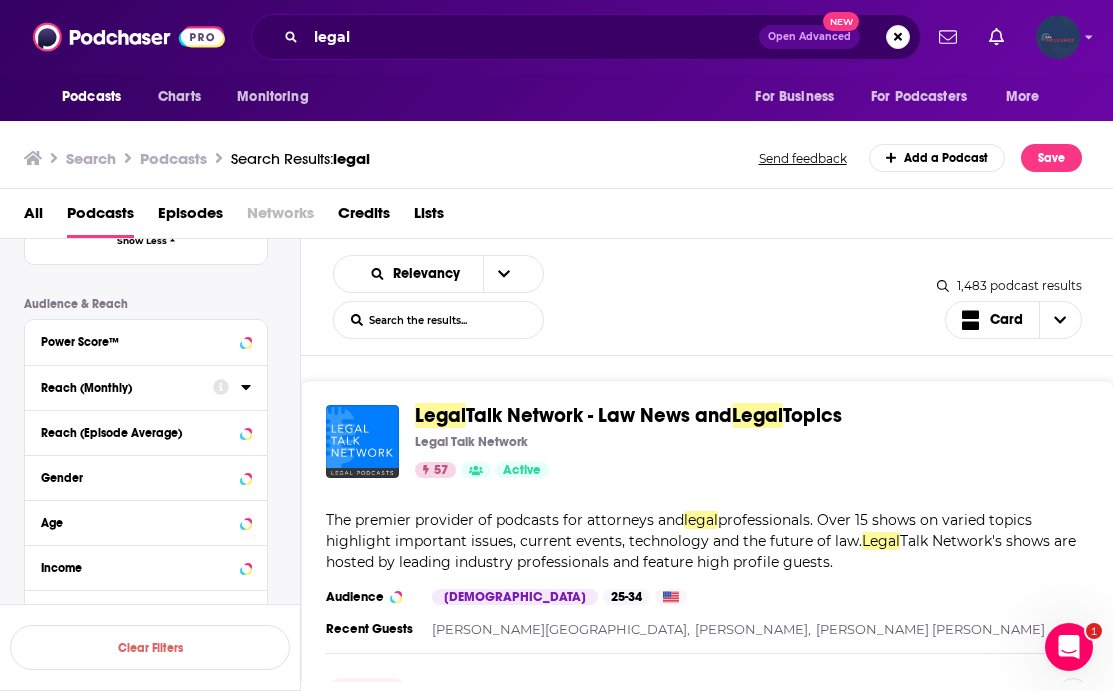 click on "Reach (Monthly)" at bounding box center (127, 386) 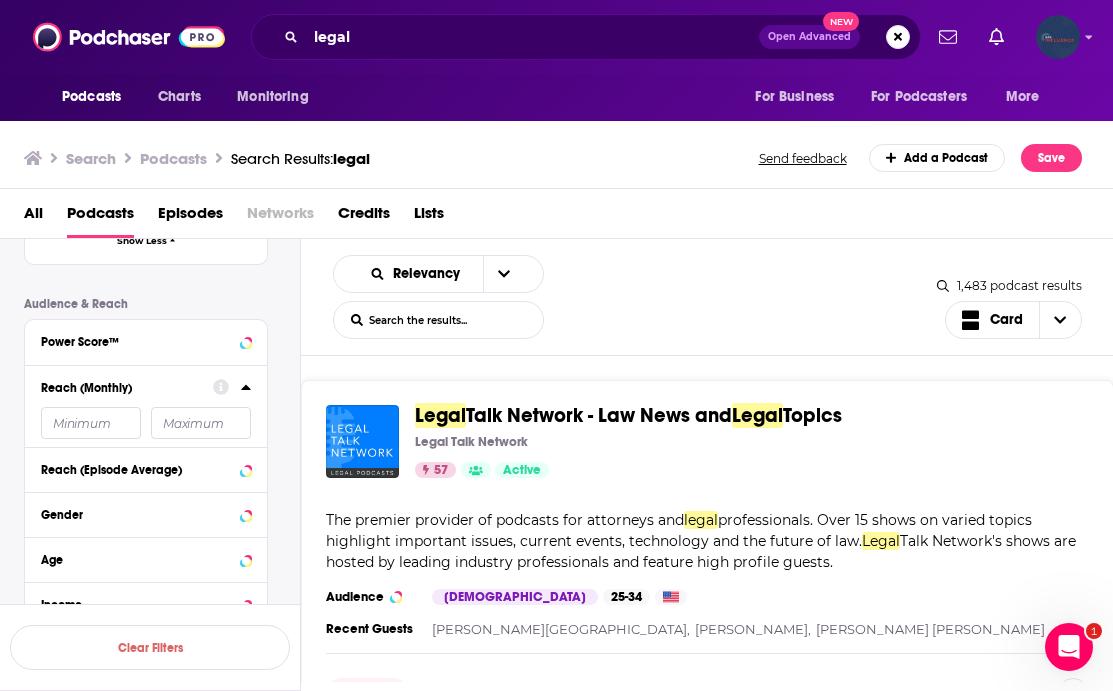 click at bounding box center [91, 423] 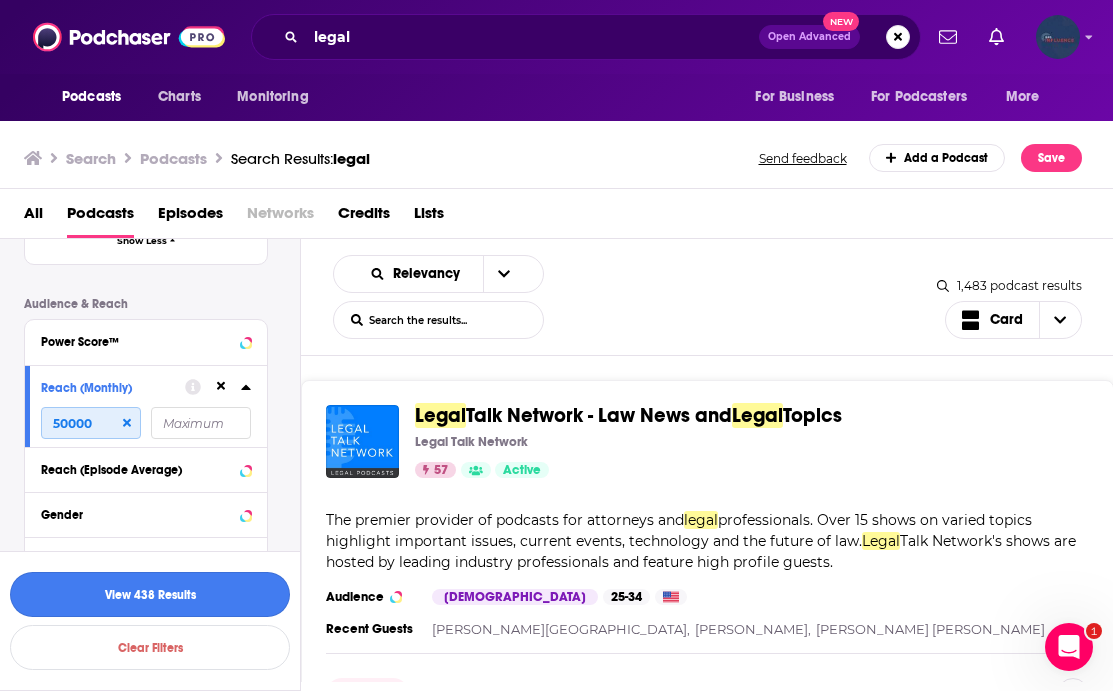 type on "50000" 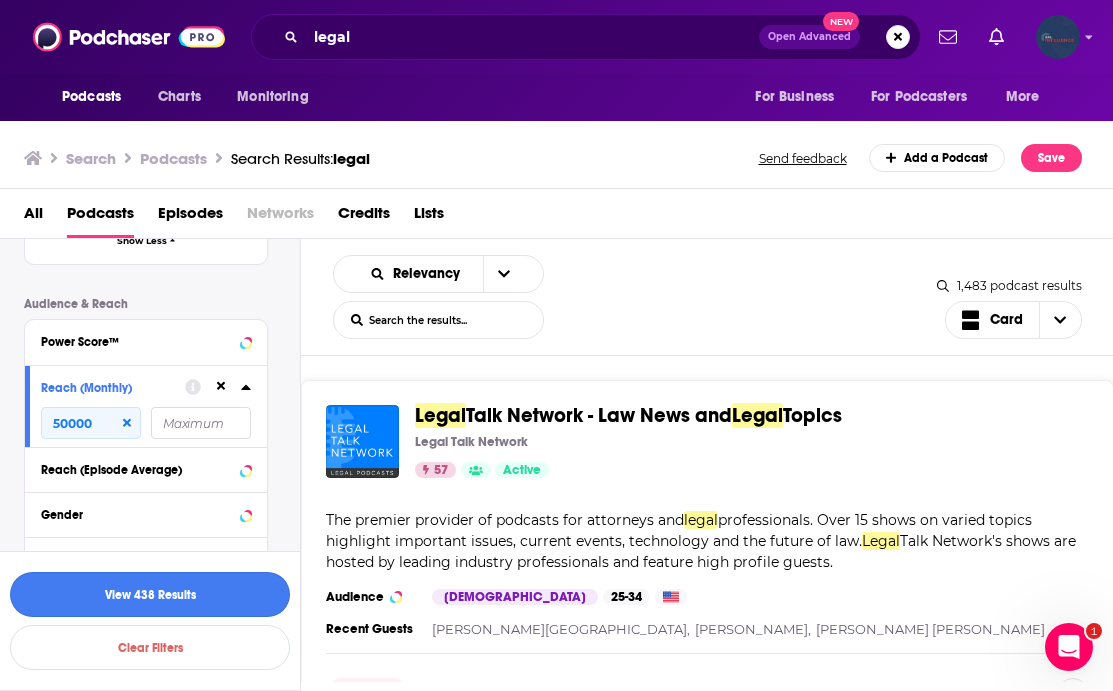 click on "View 438 Results" at bounding box center [150, 594] 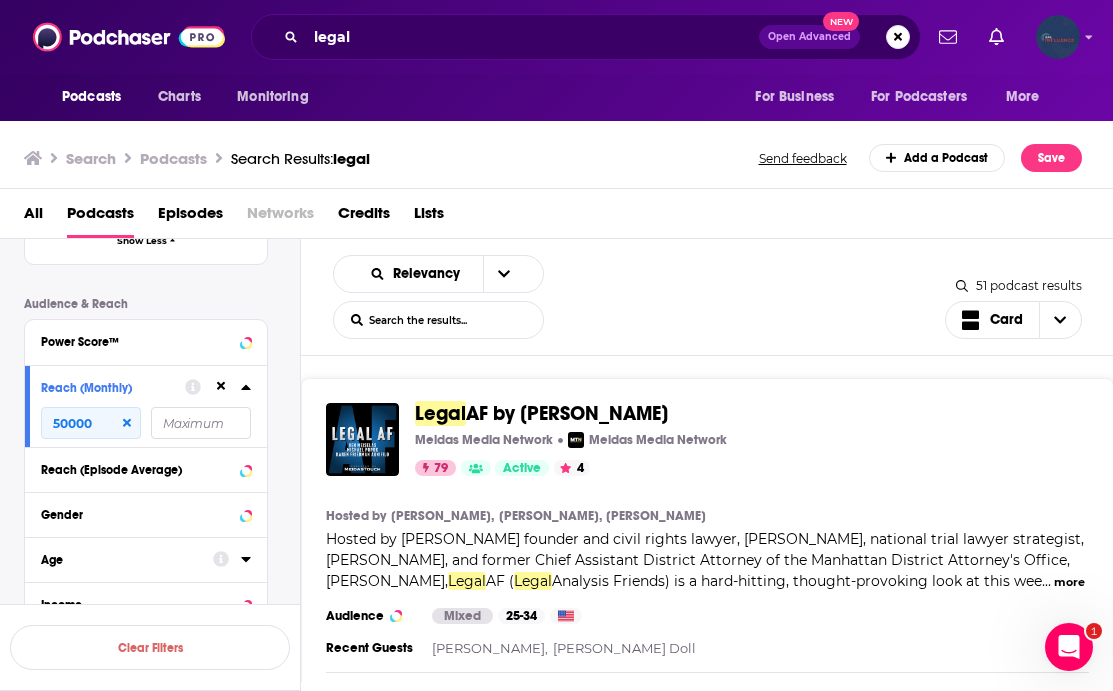 scroll, scrollTop: 1, scrollLeft: 0, axis: vertical 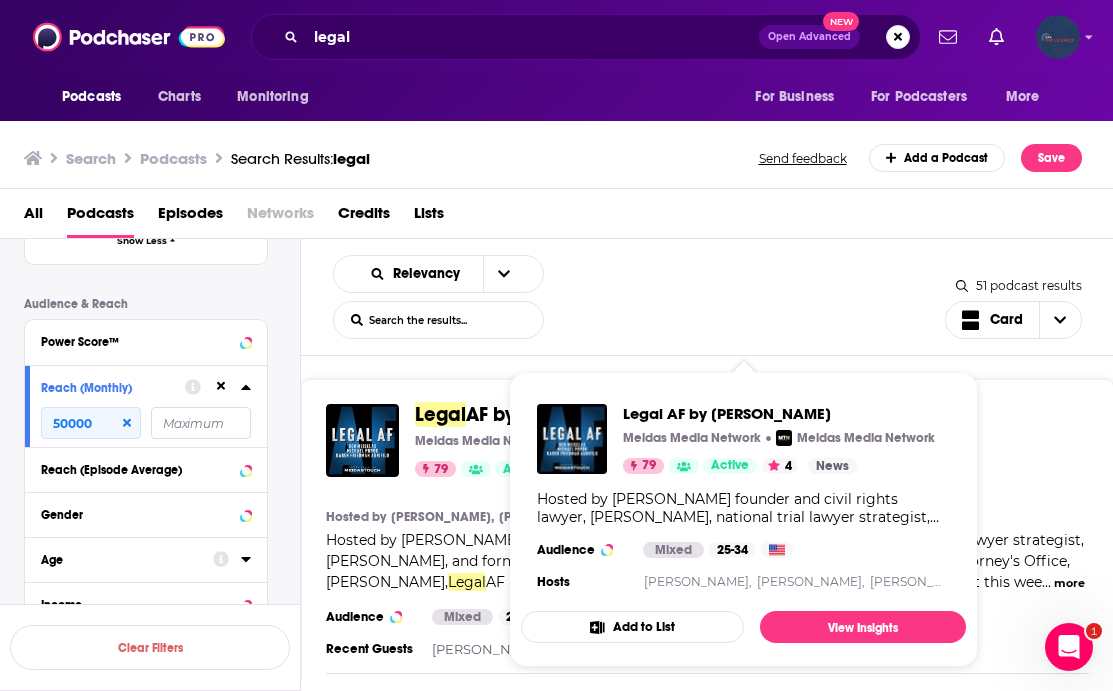 click on "Relevancy List Search Input Search the results... Card" at bounding box center [639, 297] 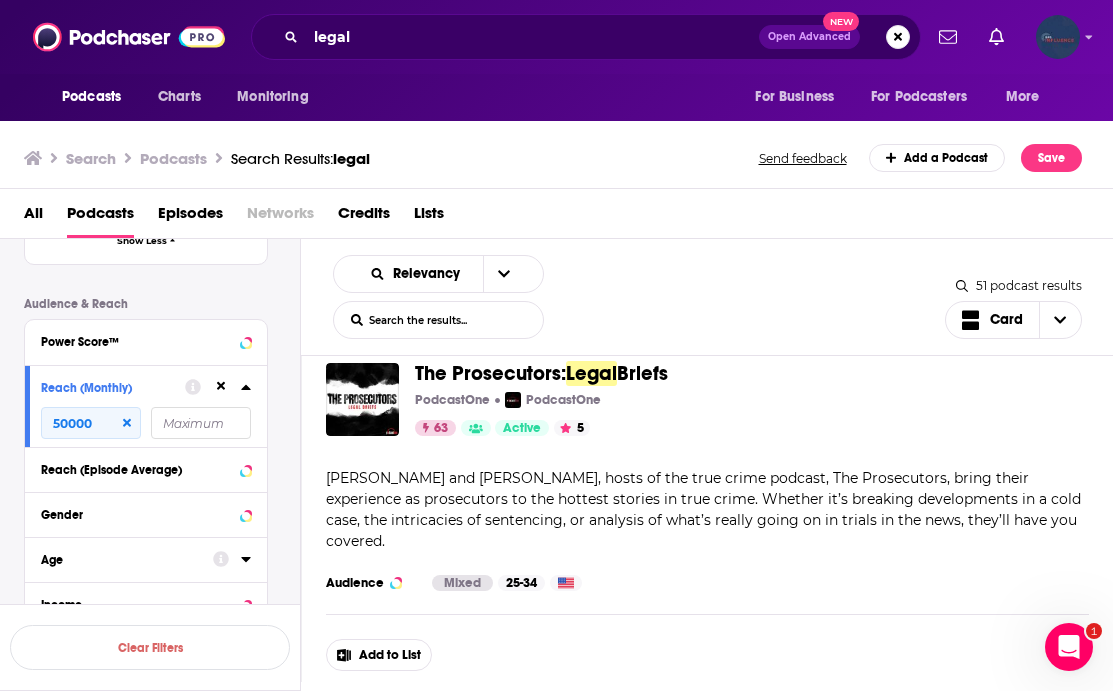 scroll, scrollTop: 430, scrollLeft: 0, axis: vertical 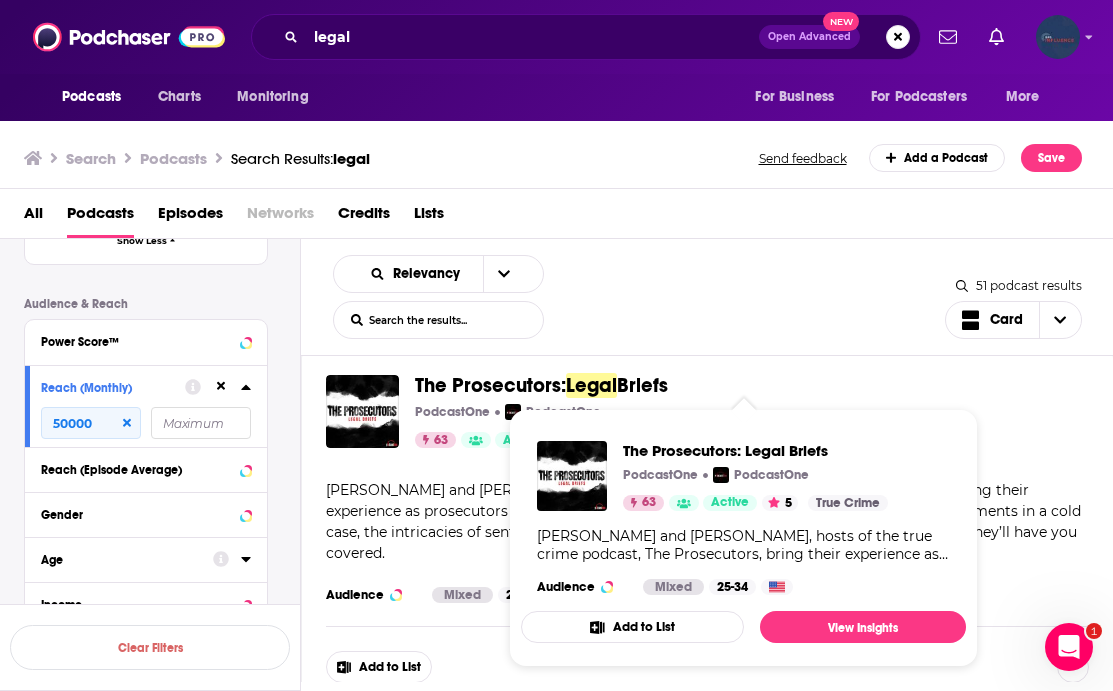 click on "Alice and Brett, hosts of the true crime podcast, The Prosecutors, bring their experience as prosecutors to the hottest stories in true crime. Whether it’s breaking developments in a cold case, the intricacies of sentencing, or analysis of what’s really going on in trials in the news, they’ll have you covered." at bounding box center [703, 521] 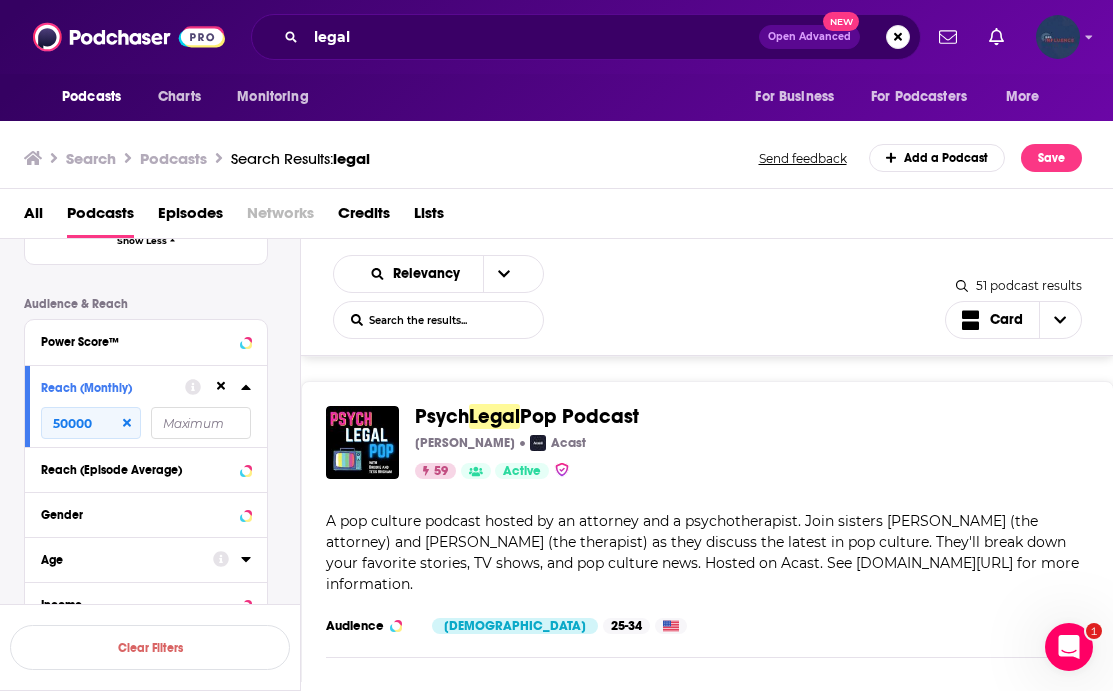 scroll, scrollTop: 788, scrollLeft: 0, axis: vertical 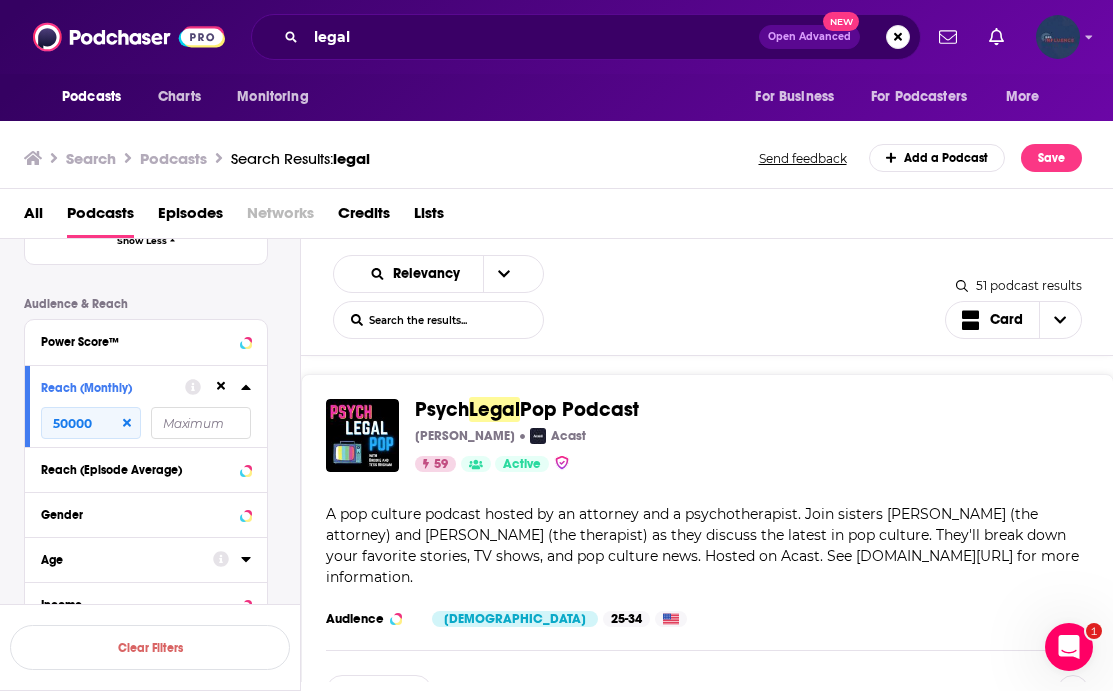 click on "A pop culture podcast hosted by an attorney and a psychotherapist. Join sisters Brooke (the attorney) and Tess (the therapist) as they discuss the latest in pop culture. They'll break down your favorite stories, TV shows, and pop culture news. Hosted on Acast. See acast.com/privacy for more information." at bounding box center [702, 545] 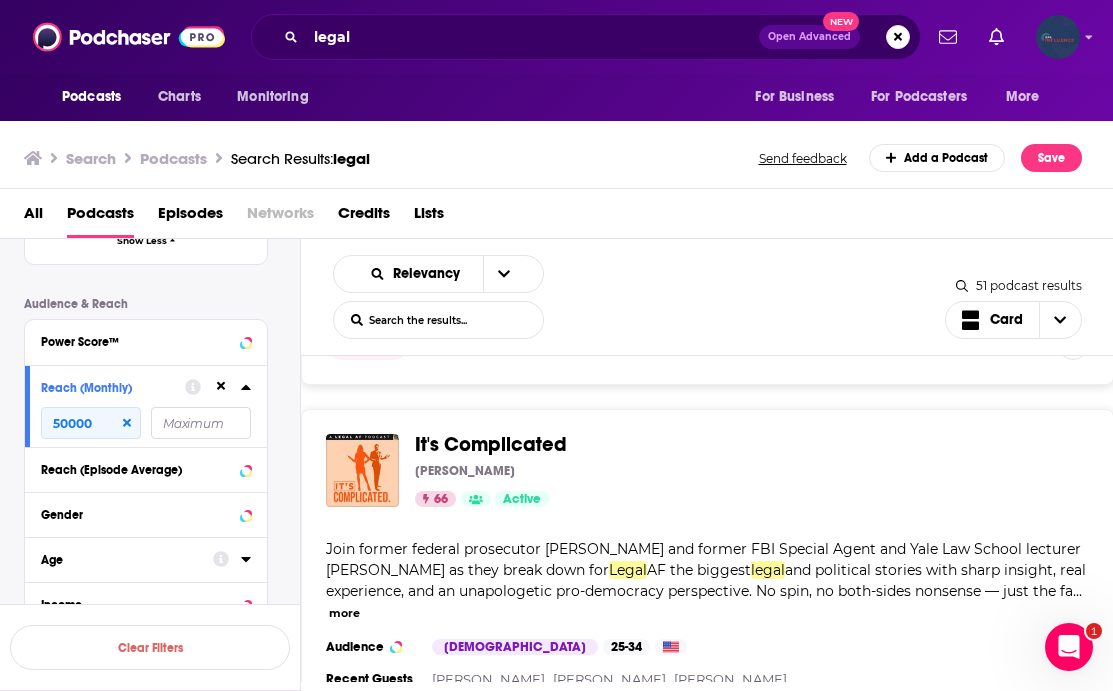scroll, scrollTop: 2375, scrollLeft: 0, axis: vertical 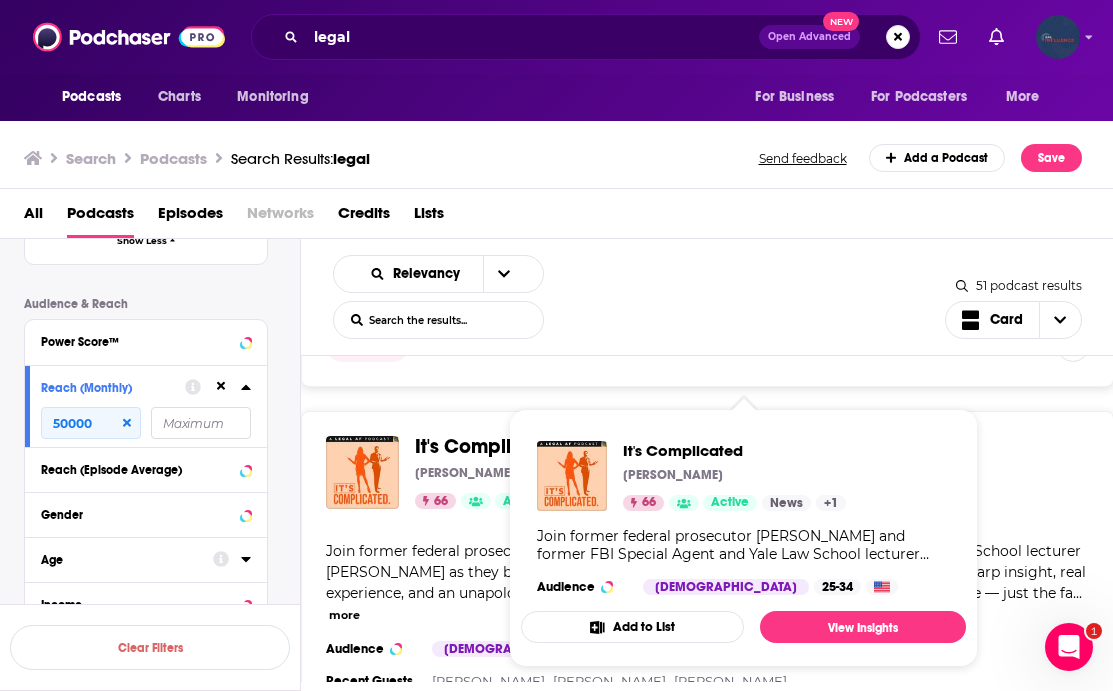 click on "Legal  AF by MeidasTouch Meidas Media Network Meidas Media Network 79 Active 4 Categories News Add to List Hosted by   Ben Meiselas, Michael Popok, Karen Friedman Agnifilo Hosted by MeidasTouch founder and civil rights lawyer, Ben Meiselas, national trial lawyer strategist, Michael Popok, and former Chief Assistant District Attorney of the Manhattan District Attorney's Office, Karen Friedman Agnifilo,  Legal  AF ( Legal  Analysis Friends) is a hard-hitting, thought-provoking look at this wee ...   more Categories News Audience Mixed 25-34 Similar Recent Guests Anthony Davis, Dina Sayegh Doll Add to List The Prosecutors:  Legal  Briefs PodcastOne PodcastOne 63 Active 5 Categories True Crime Add to List Categories True Crime Audience Mixed 25-34 Similar Add to List Psych  Legal  Pop Podcast Tess Brigham Acast 59 Active Categories Society Culture Relationships Add to List Categories Society Culture Relationships Audience Female 25-34 Similar Add to List Bloomberg Law Bloomberg Bloomberg 70 Active Categories News" at bounding box center [707, 1442] 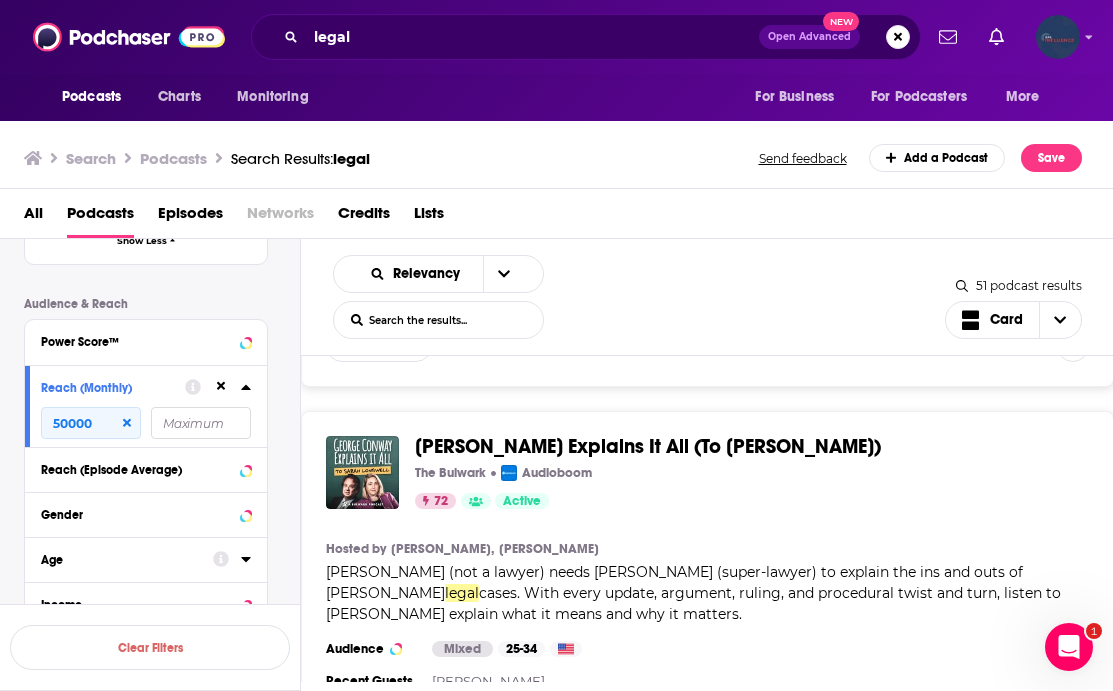 scroll, scrollTop: 5934, scrollLeft: 0, axis: vertical 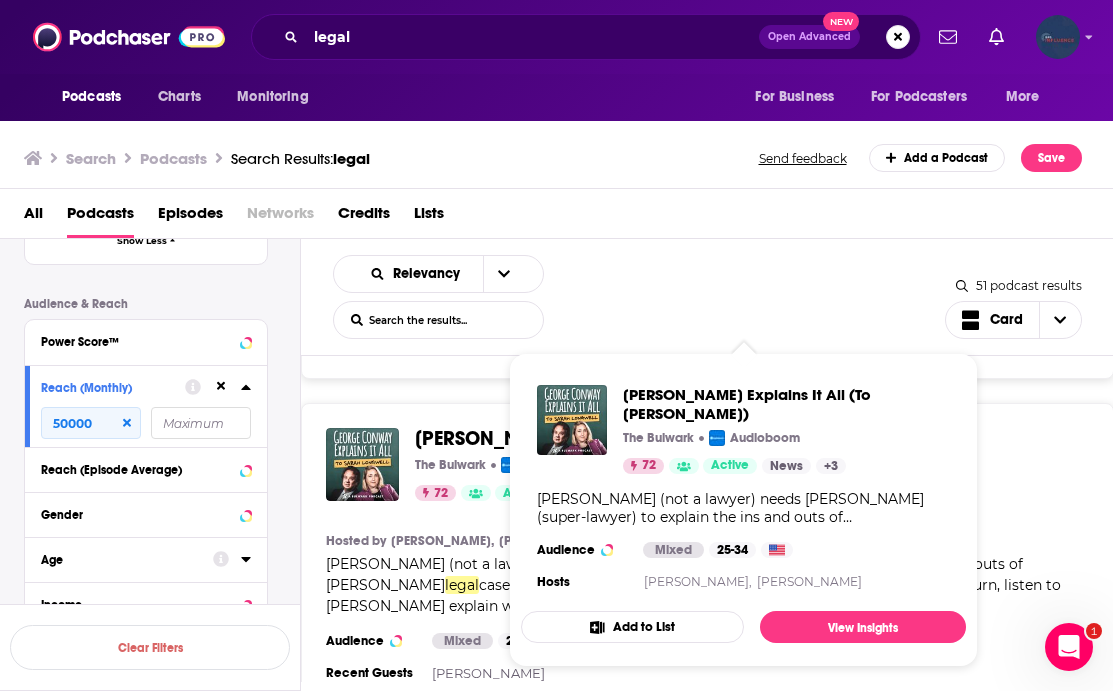 click on "cases. With every update, argument, ruling, and procedural twist and turn, listen to George explain what it means and why it matters." at bounding box center (693, 595) 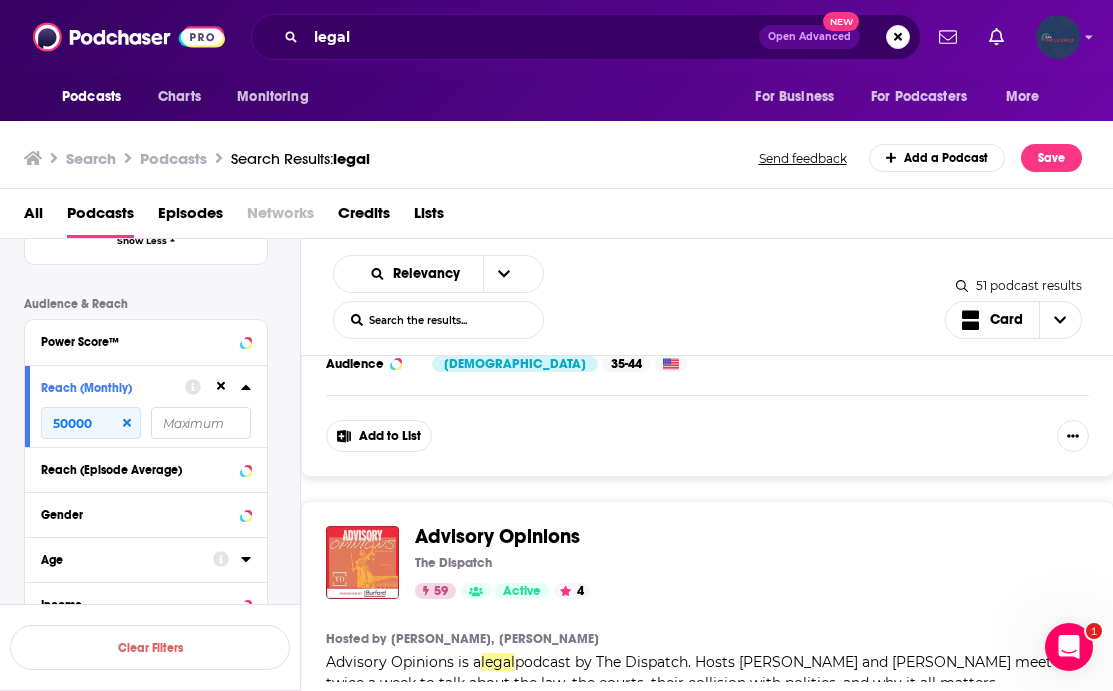 scroll, scrollTop: 7420, scrollLeft: 0, axis: vertical 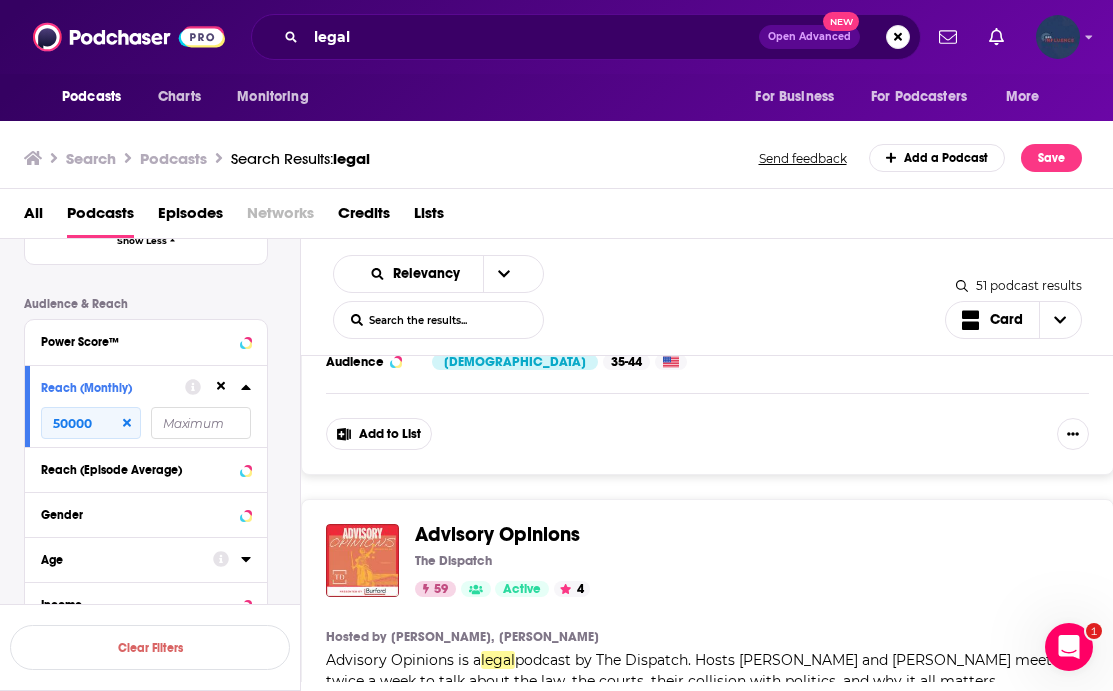click on "Hosted by   David French, Sarah Isgur Advisory Opinions is a  legal  podcast by The Dispatch. Hosts David French and Sarah Isgur meet twice a week to talk about the law, the courts, their collision with politics, and why it all matters." at bounding box center (707, 660) 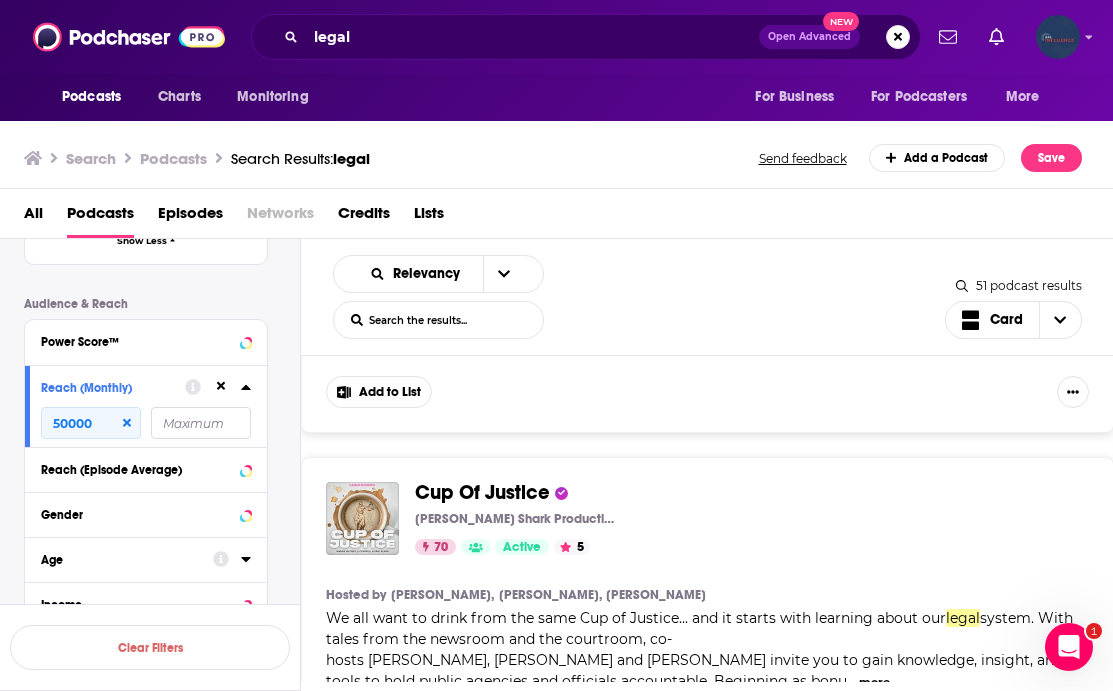 scroll, scrollTop: 7855, scrollLeft: 0, axis: vertical 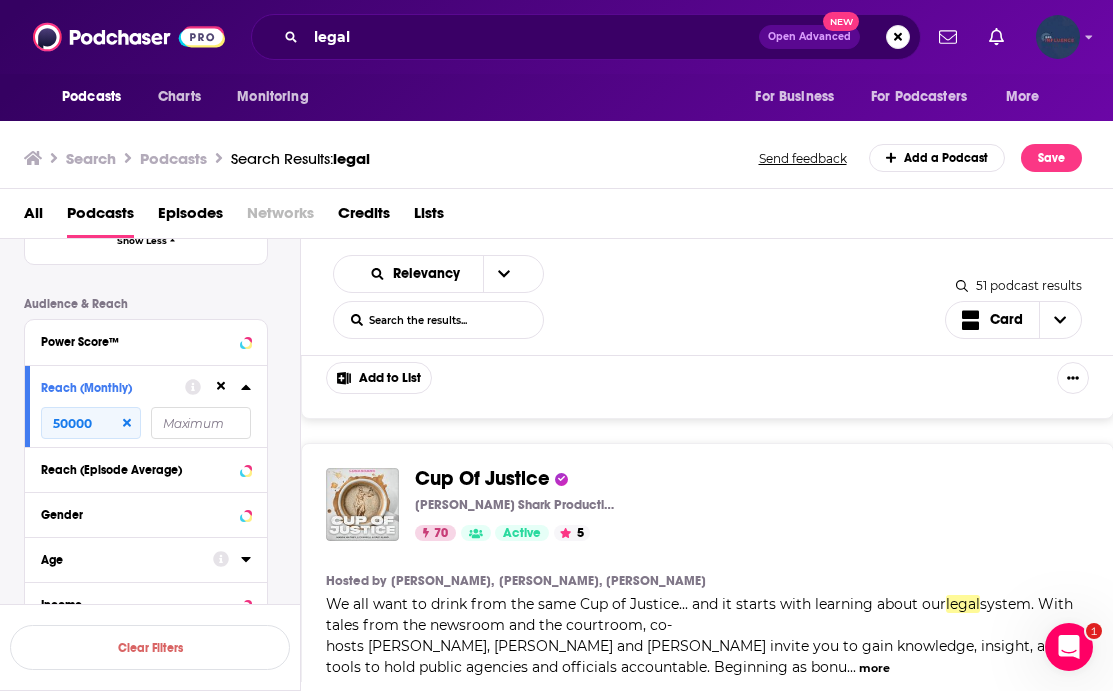 click on "more" at bounding box center (874, 668) 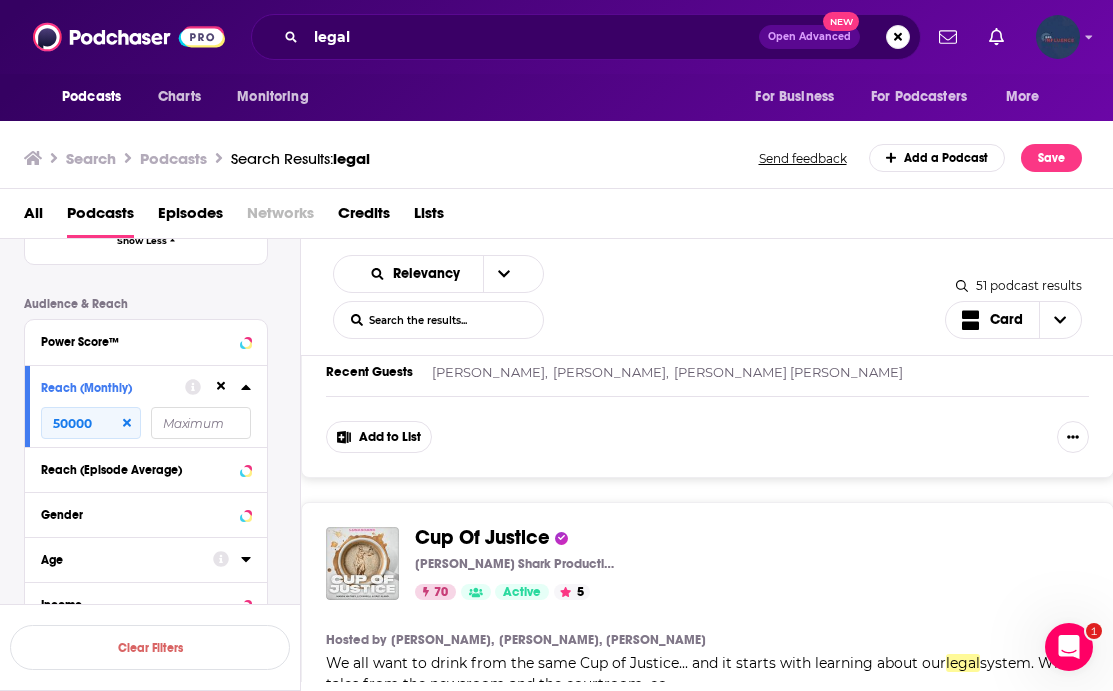 scroll, scrollTop: 7792, scrollLeft: 0, axis: vertical 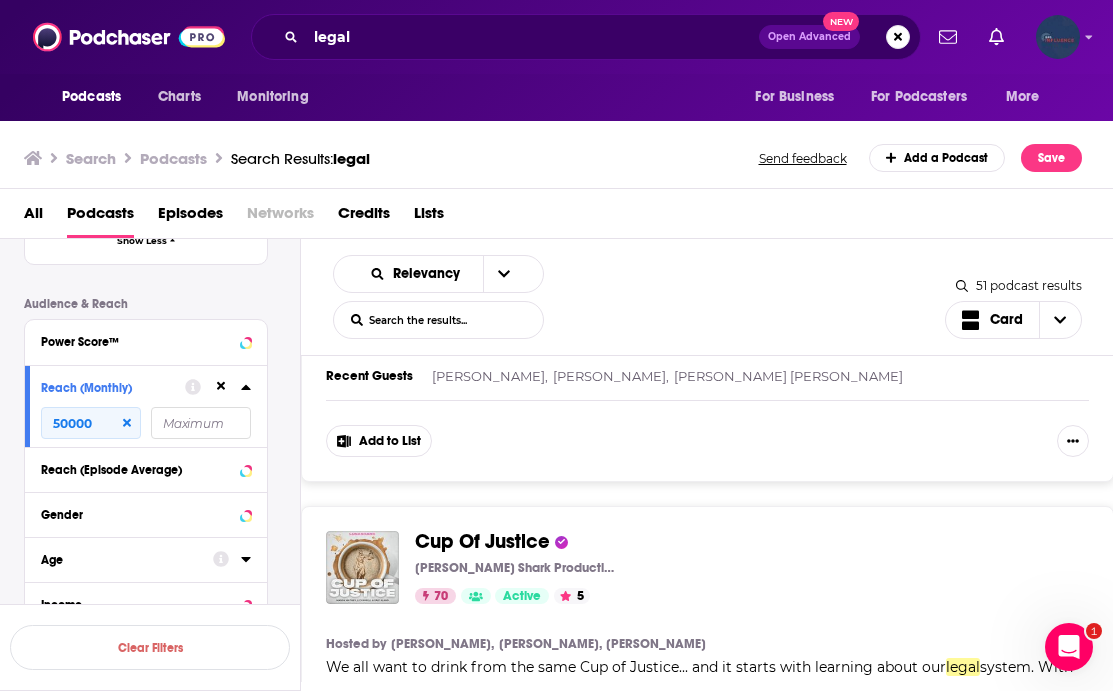 click on "system.
With tales from the newsroom and the courtroom, co-hosts Mandy Matney, Liz Farrell and Eric Bland invite you to gain knowledge, insight, and tools to hold public agencies and officials accountable. Beginning as bonu" at bounding box center (699, 698) 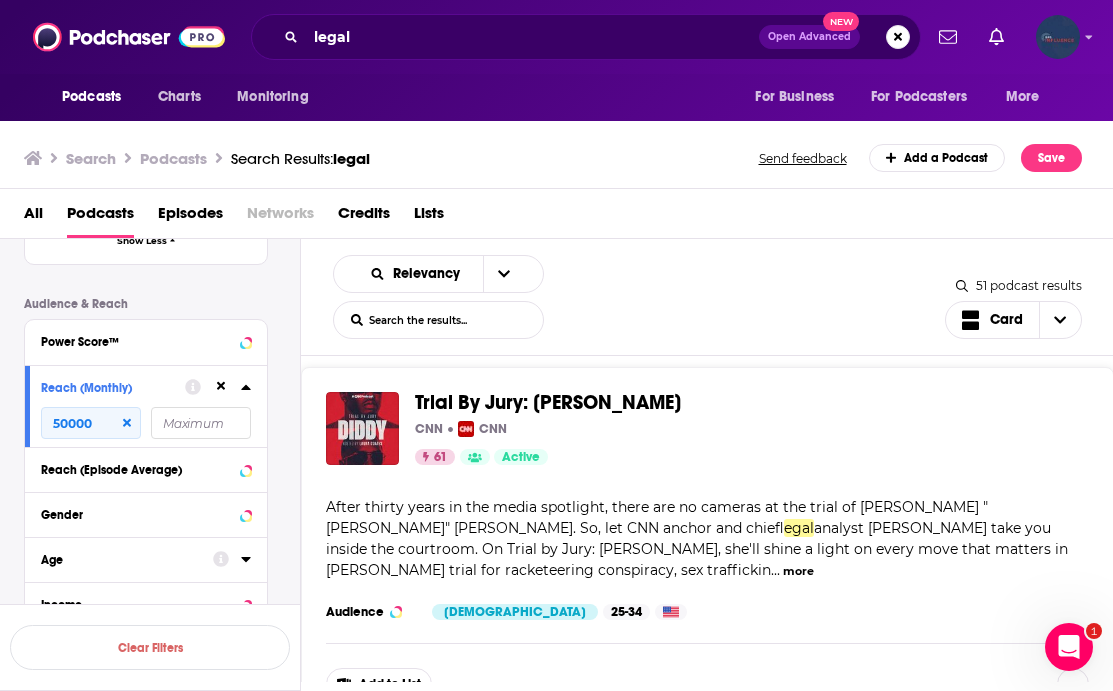scroll, scrollTop: 10034, scrollLeft: 0, axis: vertical 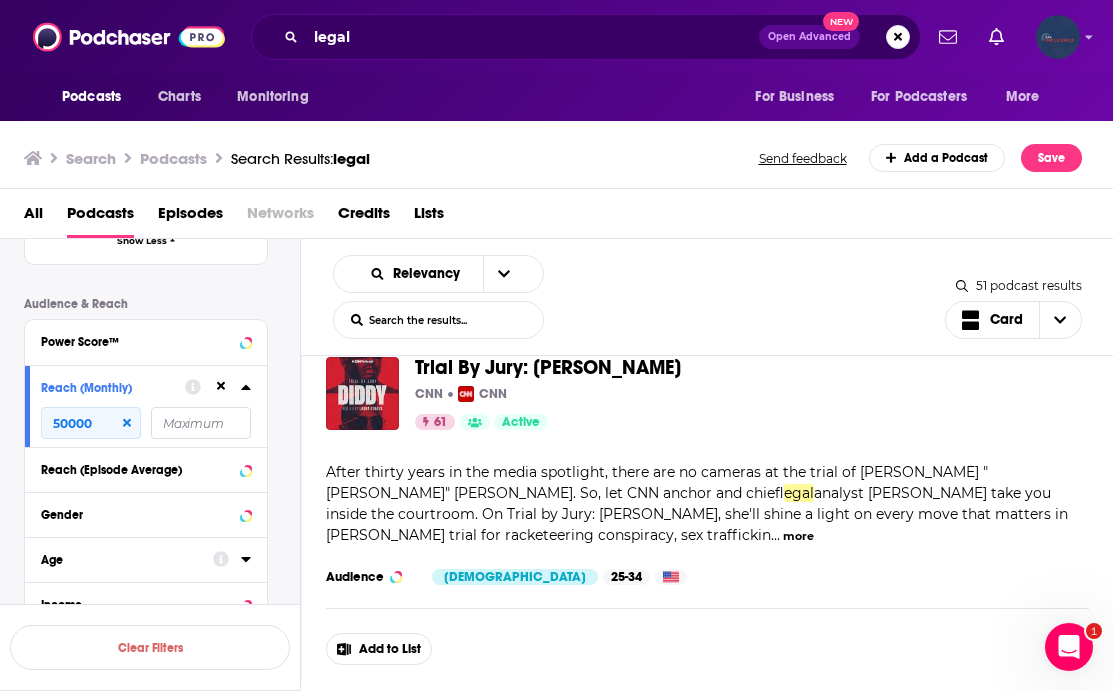 click on "Legal  AF by MeidasTouch Meidas Media Network Meidas Media Network 79 Active 4 Categories News Add to List Hosted by   Ben Meiselas, Michael Popok, Karen Friedman Agnifilo Hosted by MeidasTouch founder and civil rights lawyer, Ben Meiselas, national trial lawyer strategist, Michael Popok, and former Chief Assistant District Attorney of the Manhattan District Attorney's Office, Karen Friedman Agnifilo,  Legal  AF ( Legal  Analysis Friends) is a hard-hitting, thought-provoking look at this wee ...   more Categories News Audience Mixed 25-34 Similar Recent Guests Anthony Davis, Dina Sayegh Doll Add to List The Prosecutors:  Legal  Briefs PodcastOne PodcastOne 63 Active 5 Categories True Crime Add to List Categories True Crime Audience Mixed 25-34 Similar Add to List Psych  Legal  Pop Podcast Tess Brigham Acast 59 Active Categories Society Culture Relationships Add to List Categories Society Culture Relationships Audience Female 25-34 Similar Add to List Bloomberg Law Bloomberg Bloomberg 70 Active Categories News" at bounding box center [707, 519] 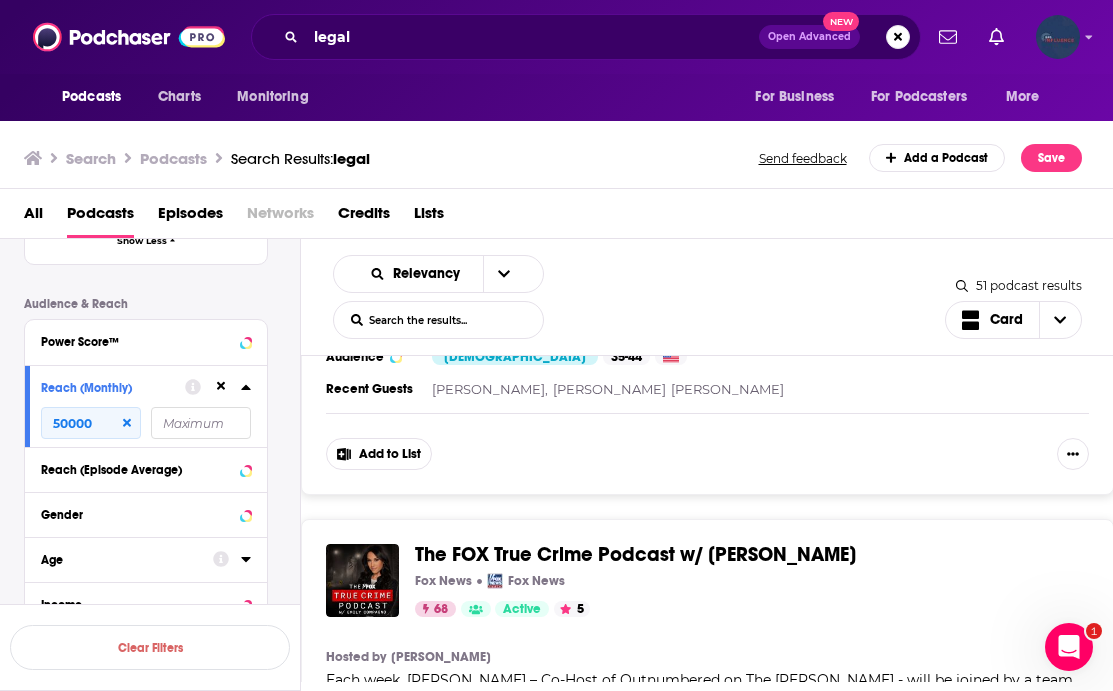 scroll, scrollTop: 10655, scrollLeft: 0, axis: vertical 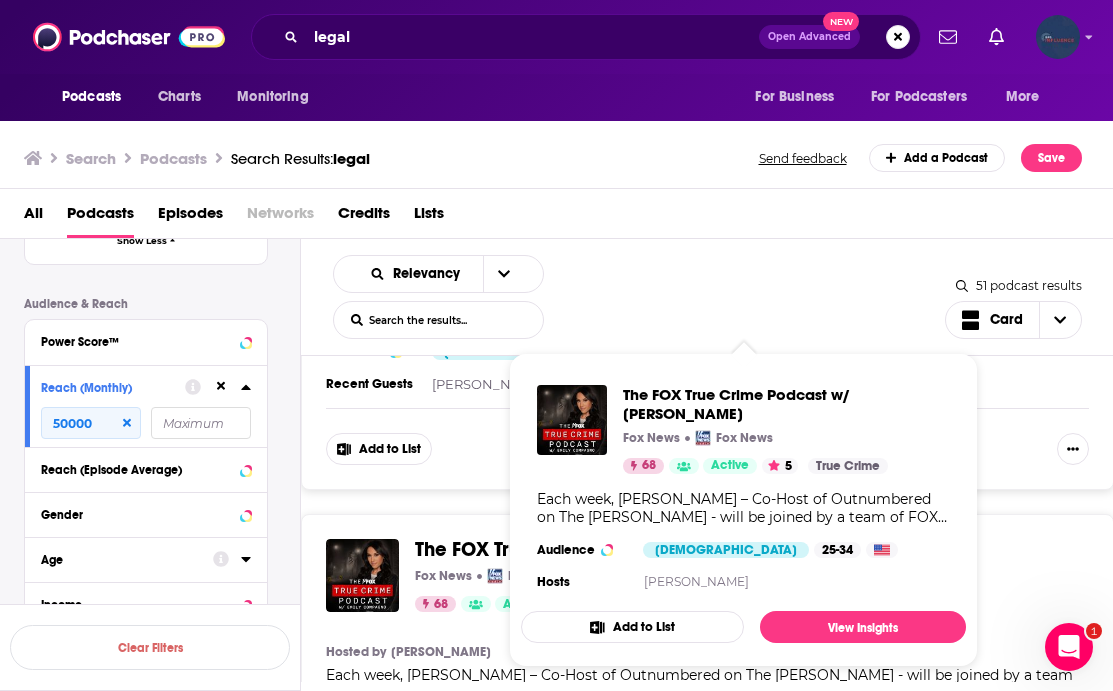 drag, startPoint x: 572, startPoint y: 161, endPoint x: 482, endPoint y: 49, distance: 143.6802 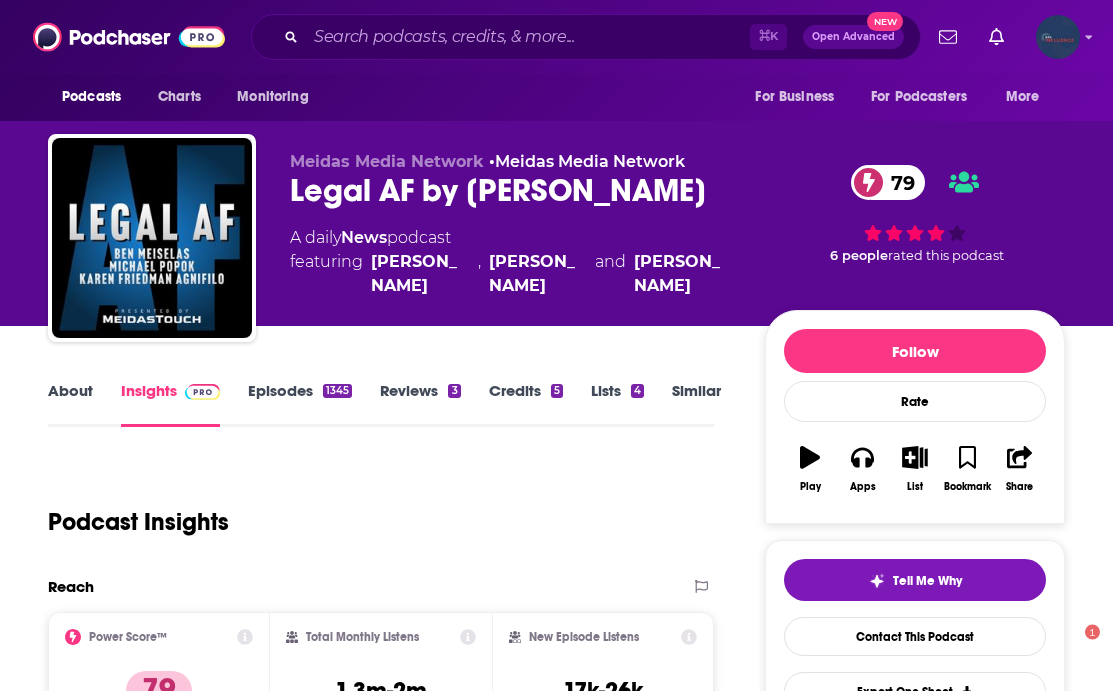 scroll, scrollTop: 0, scrollLeft: 0, axis: both 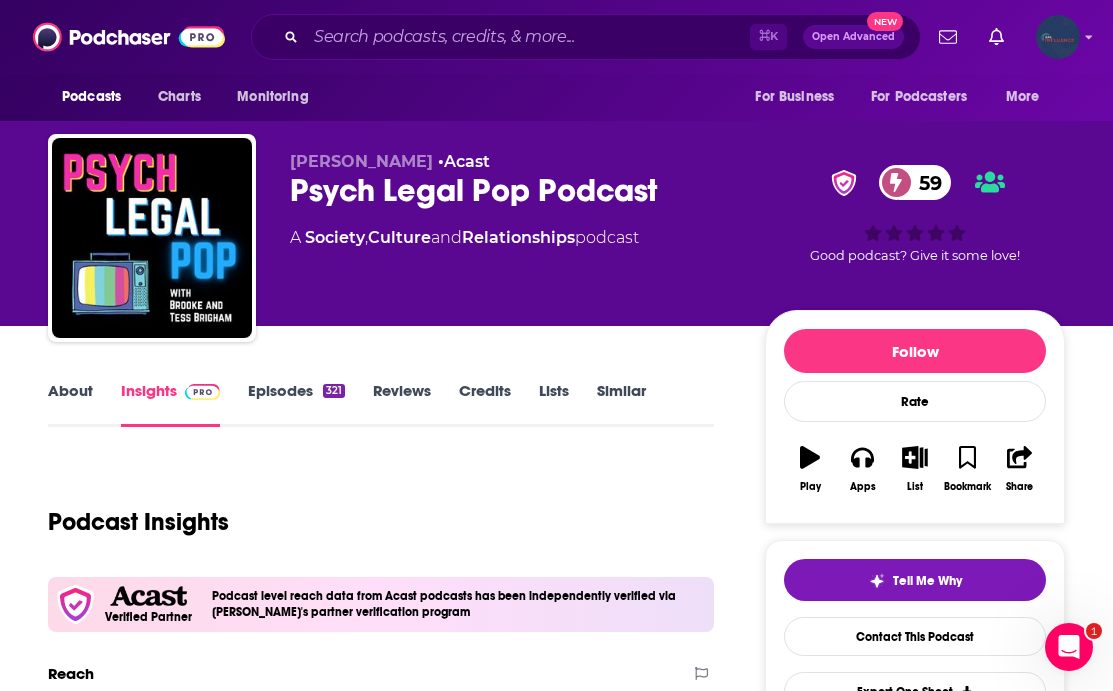 click on "About" at bounding box center [70, 404] 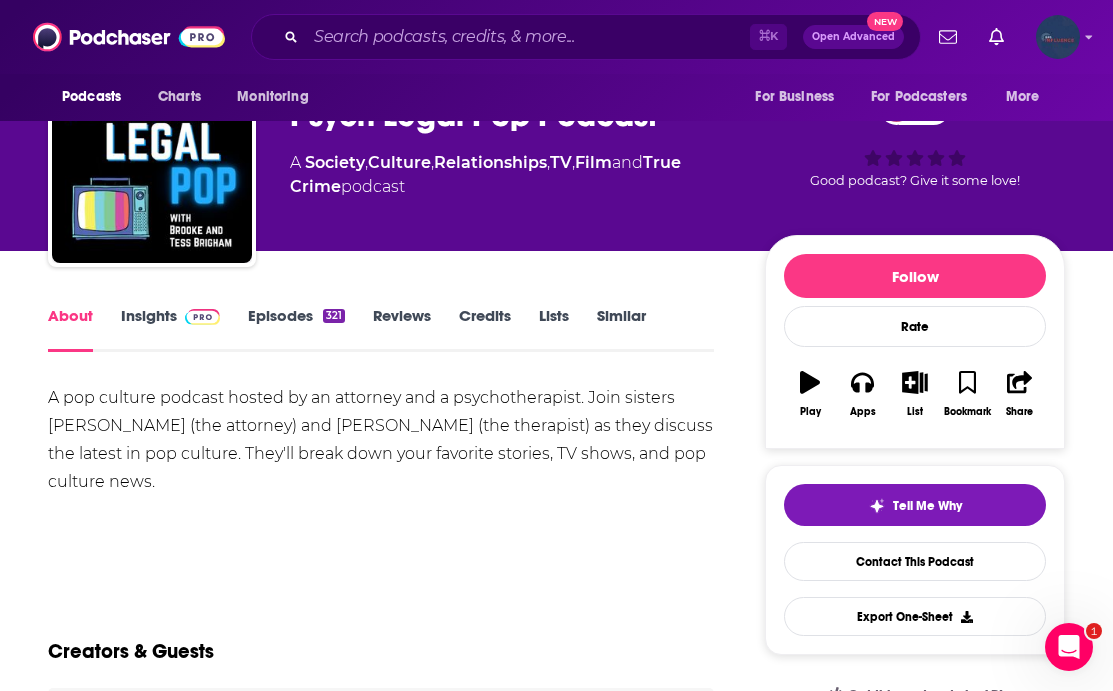 scroll, scrollTop: 74, scrollLeft: 0, axis: vertical 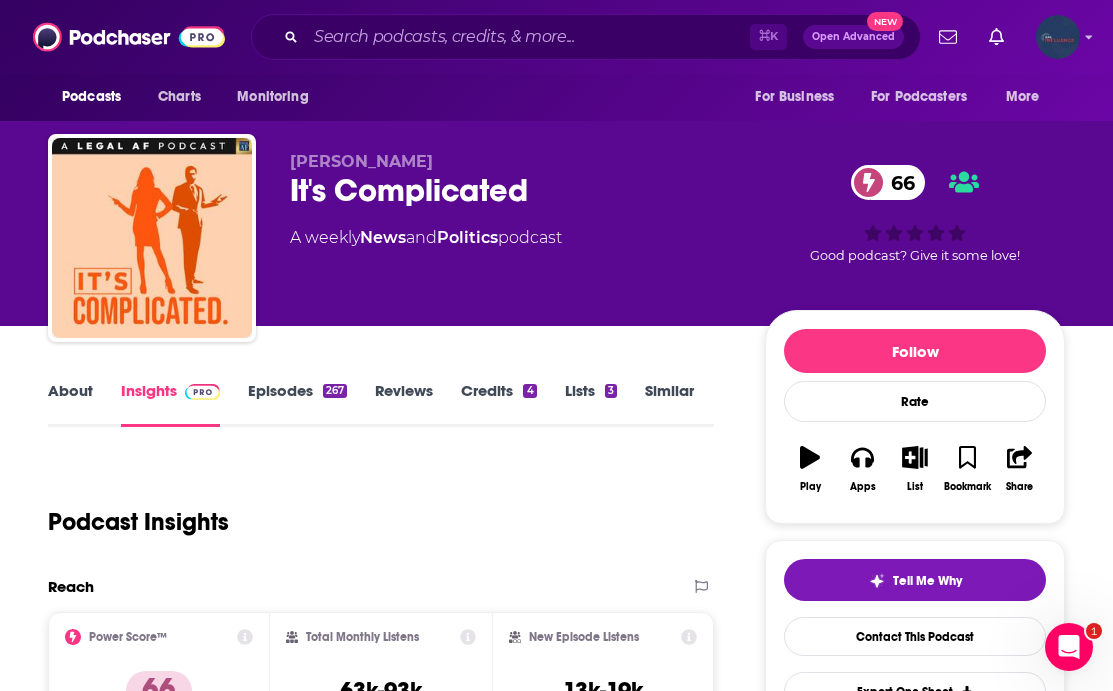 click on "About" at bounding box center (70, 404) 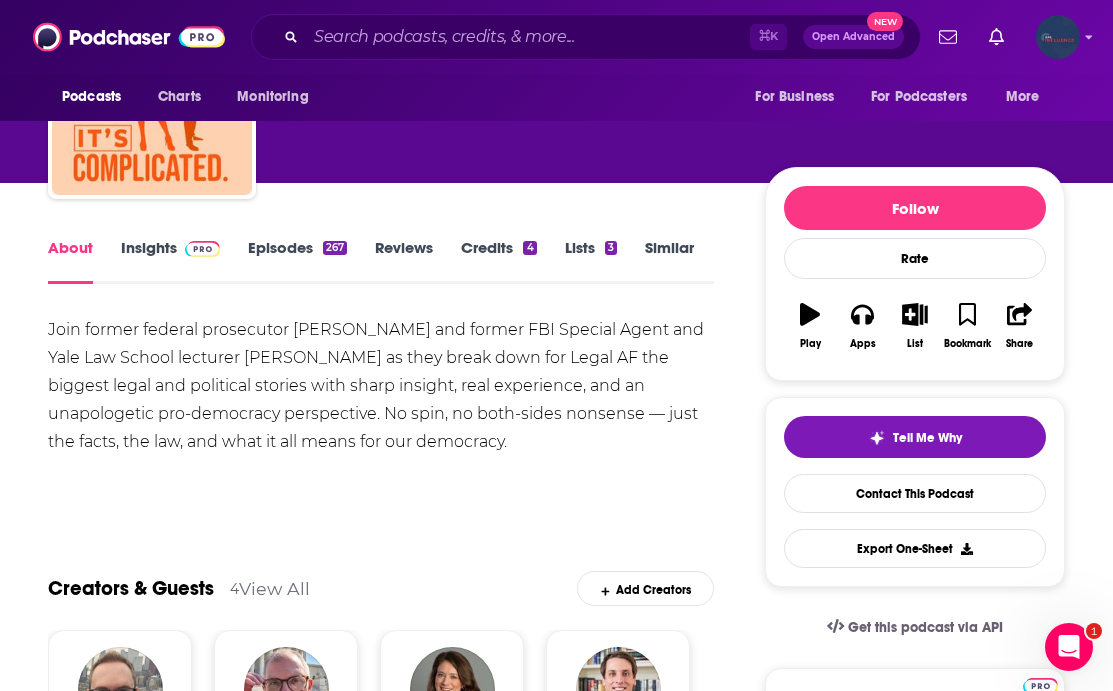 scroll, scrollTop: 145, scrollLeft: 0, axis: vertical 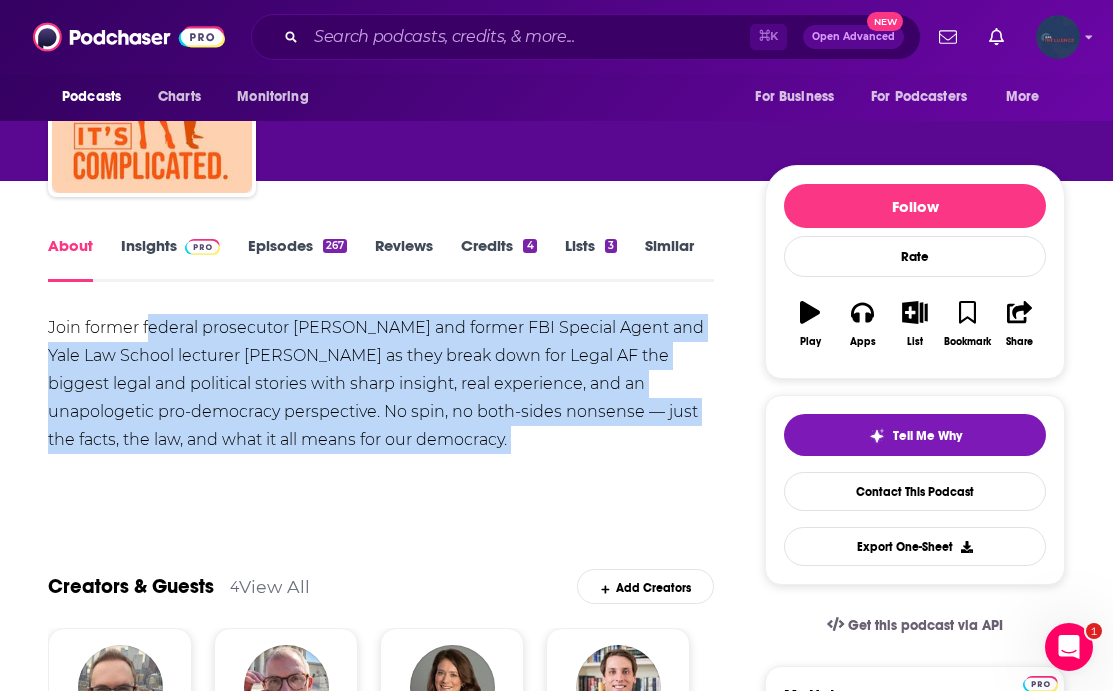 drag, startPoint x: 151, startPoint y: 332, endPoint x: 404, endPoint y: 483, distance: 294.63538 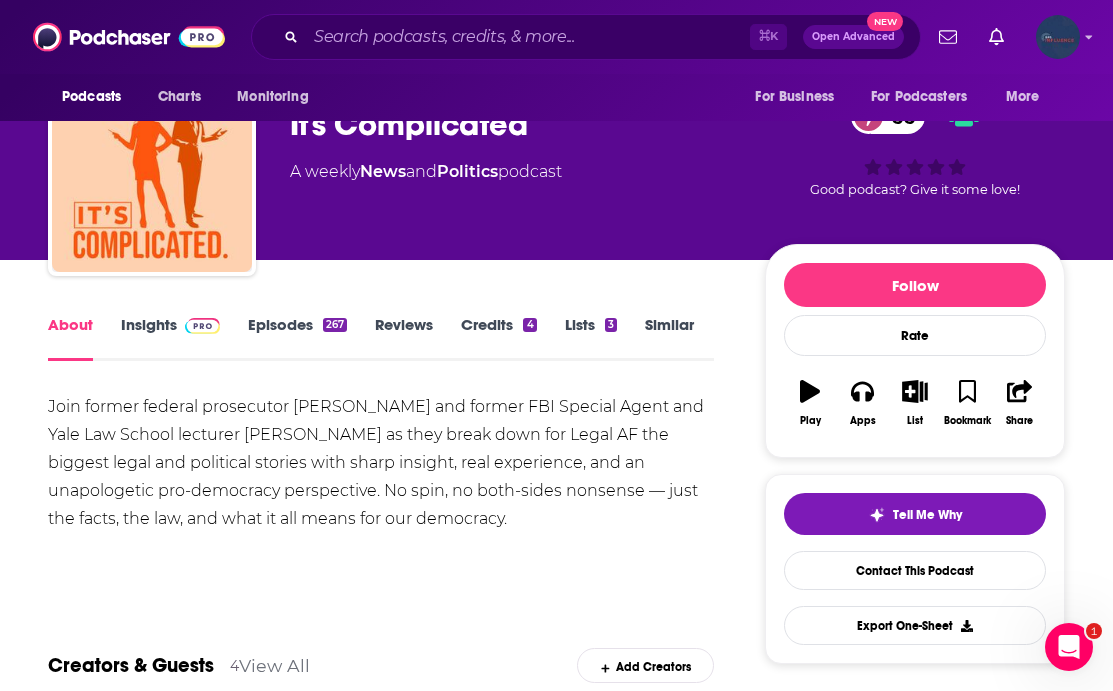 scroll, scrollTop: 0, scrollLeft: 0, axis: both 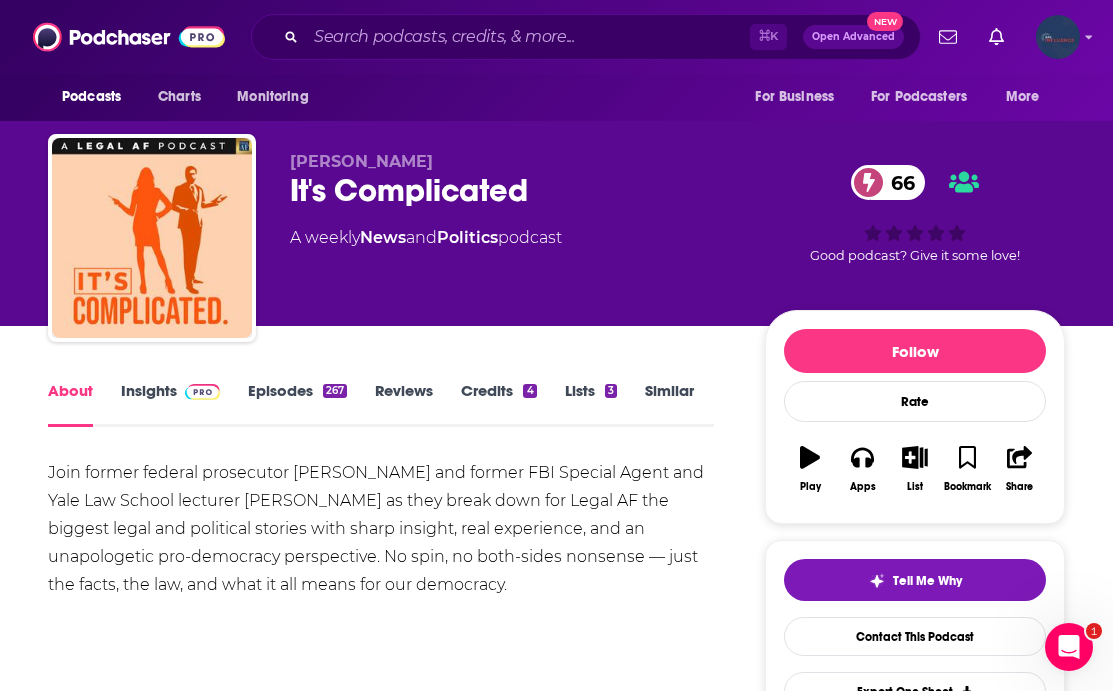 click on "It's Complicated 66" at bounding box center [511, 190] 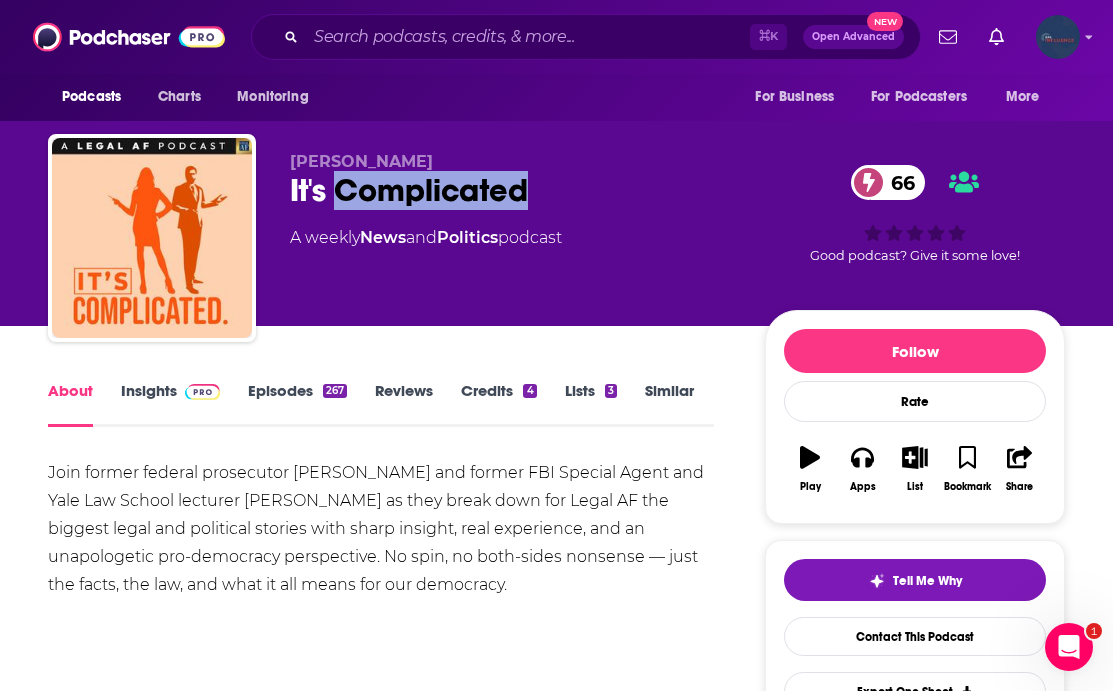 click on "It's Complicated 66" at bounding box center [511, 190] 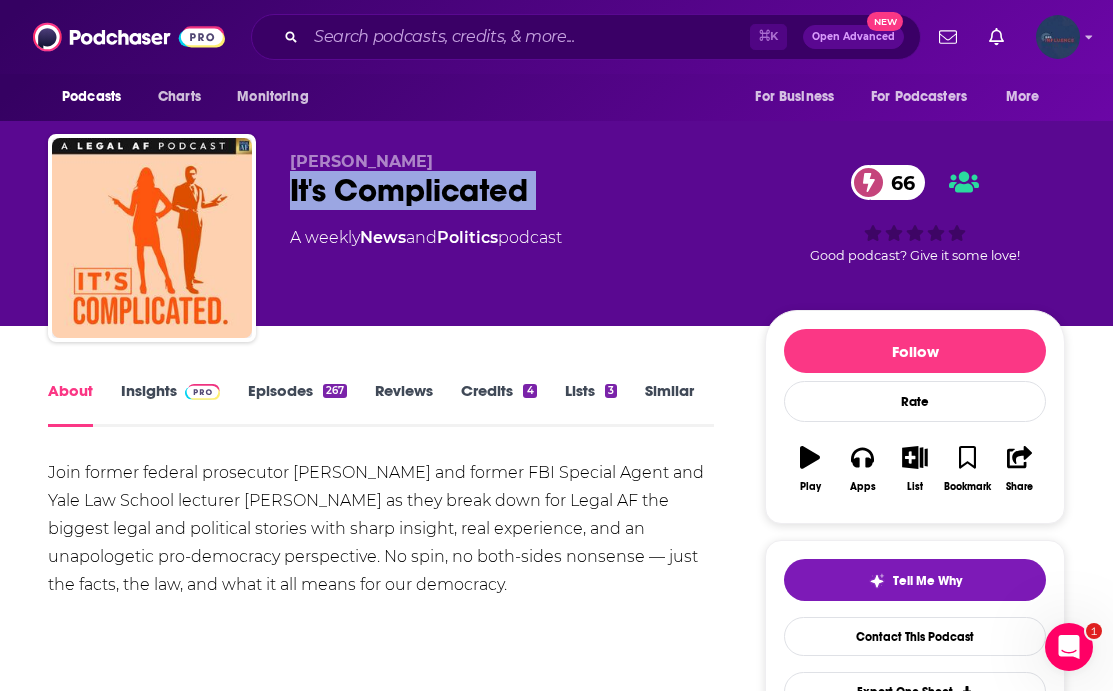 click on "It's Complicated 66" at bounding box center (511, 190) 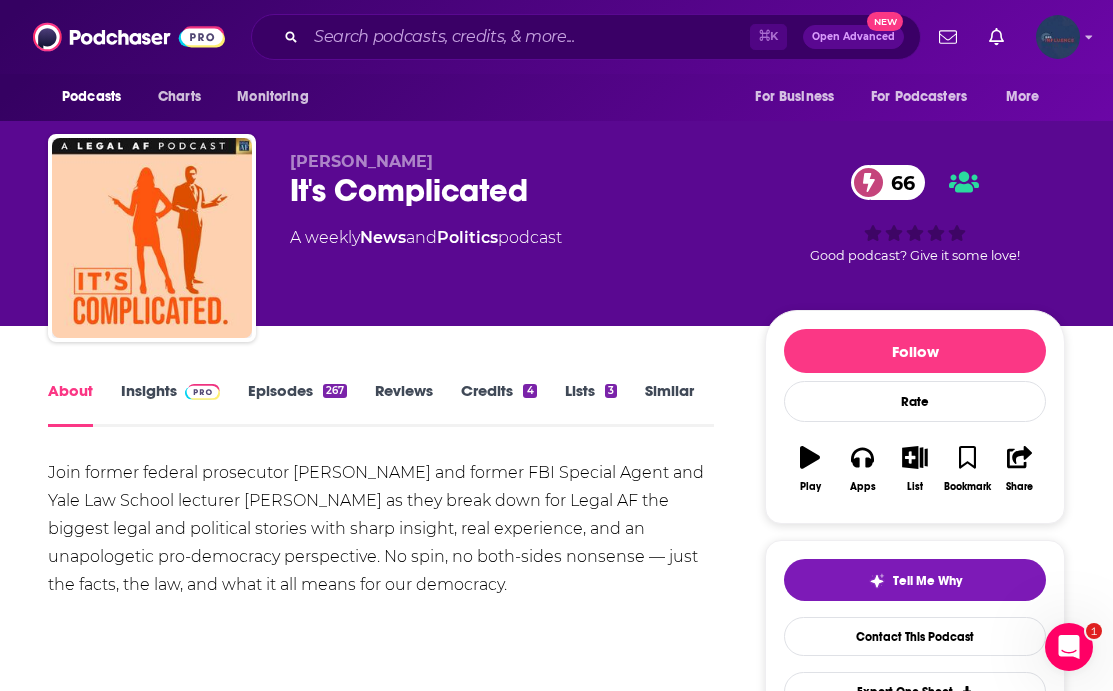 click on "Join former federal prosecutor Renato Mariotti and former FBI Special Agent and Yale Law School lecturer Asha Rangappa as they break down for Legal AF the biggest legal and political stories with sharp insight, real experience, and an unapologetic pro-democracy perspective. No spin, no both-sides nonsense — just the facts, the law, and what it all means for our democracy." at bounding box center [381, 529] 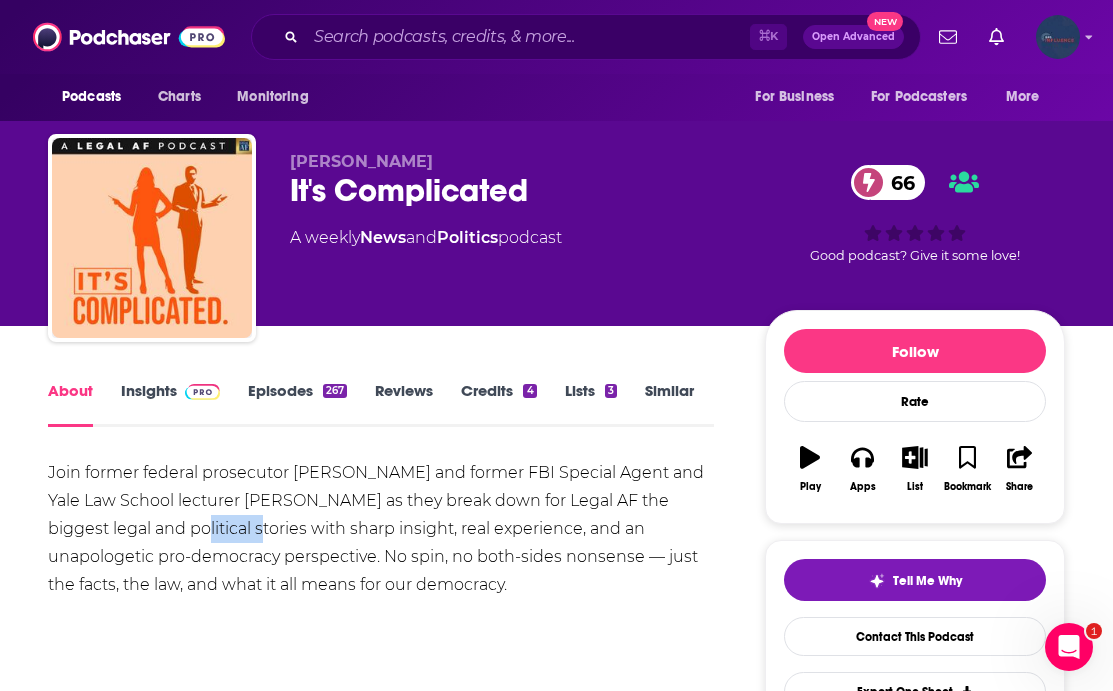 click on "Join former federal prosecutor Renato Mariotti and former FBI Special Agent and Yale Law School lecturer Asha Rangappa as they break down for Legal AF the biggest legal and political stories with sharp insight, real experience, and an unapologetic pro-democracy perspective. No spin, no both-sides nonsense — just the facts, the law, and what it all means for our democracy." at bounding box center (381, 529) 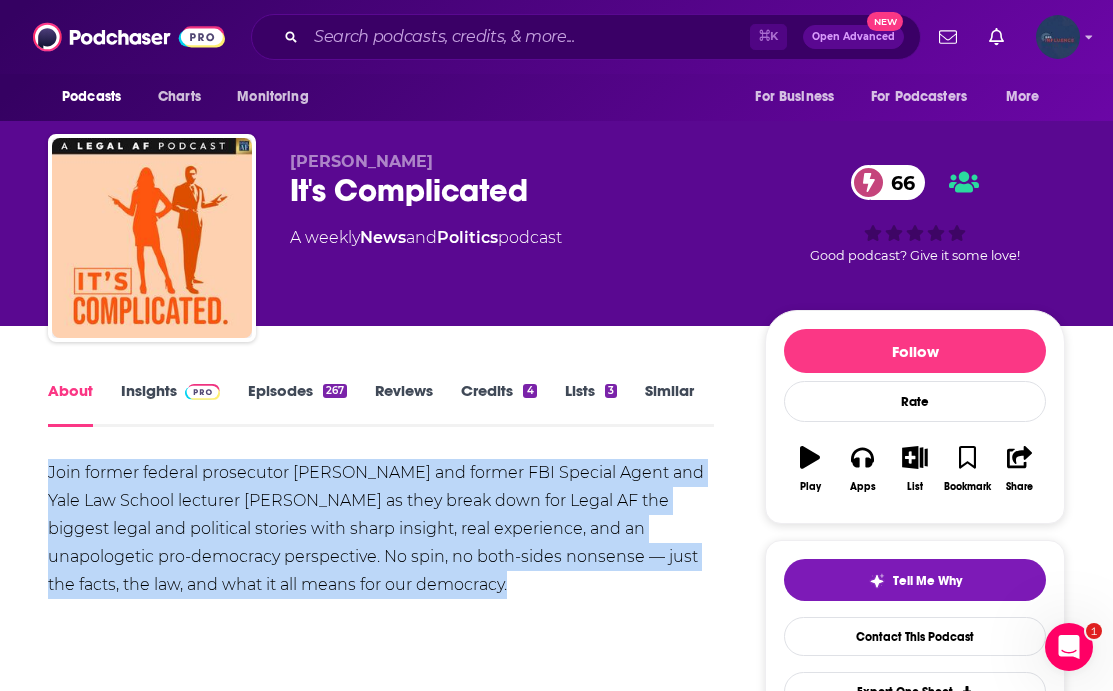 click on "Join former federal prosecutor Renato Mariotti and former FBI Special Agent and Yale Law School lecturer Asha Rangappa as they break down for Legal AF the biggest legal and political stories with sharp insight, real experience, and an unapologetic pro-democracy perspective. No spin, no both-sides nonsense — just the facts, the law, and what it all means for our democracy." at bounding box center (381, 529) 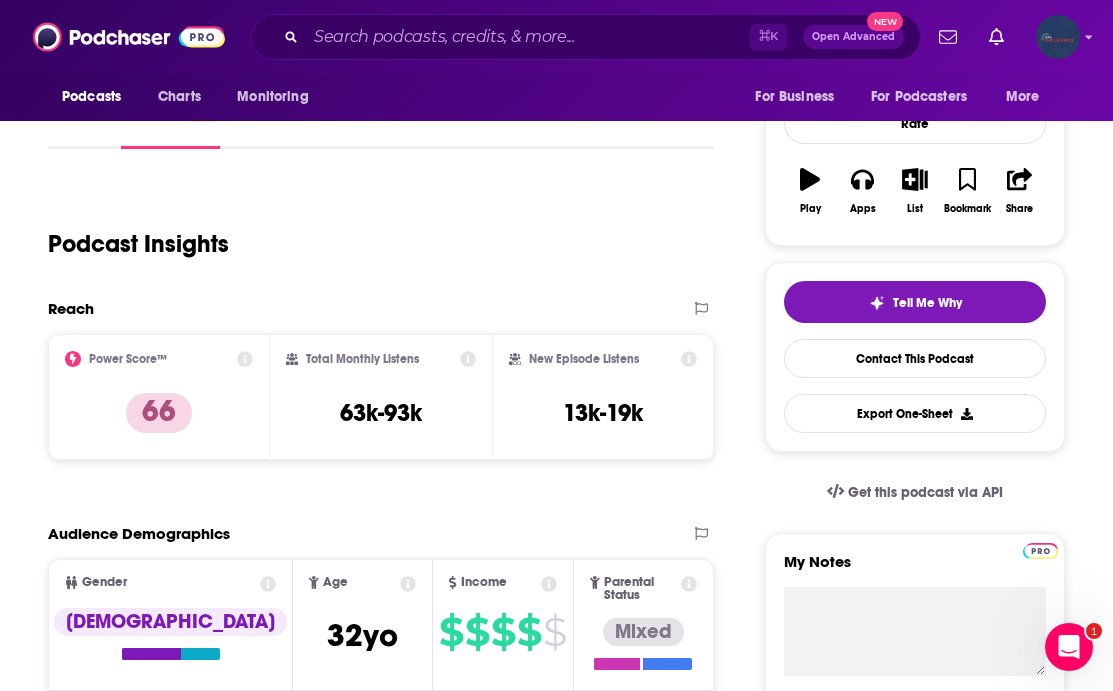 scroll, scrollTop: 284, scrollLeft: 0, axis: vertical 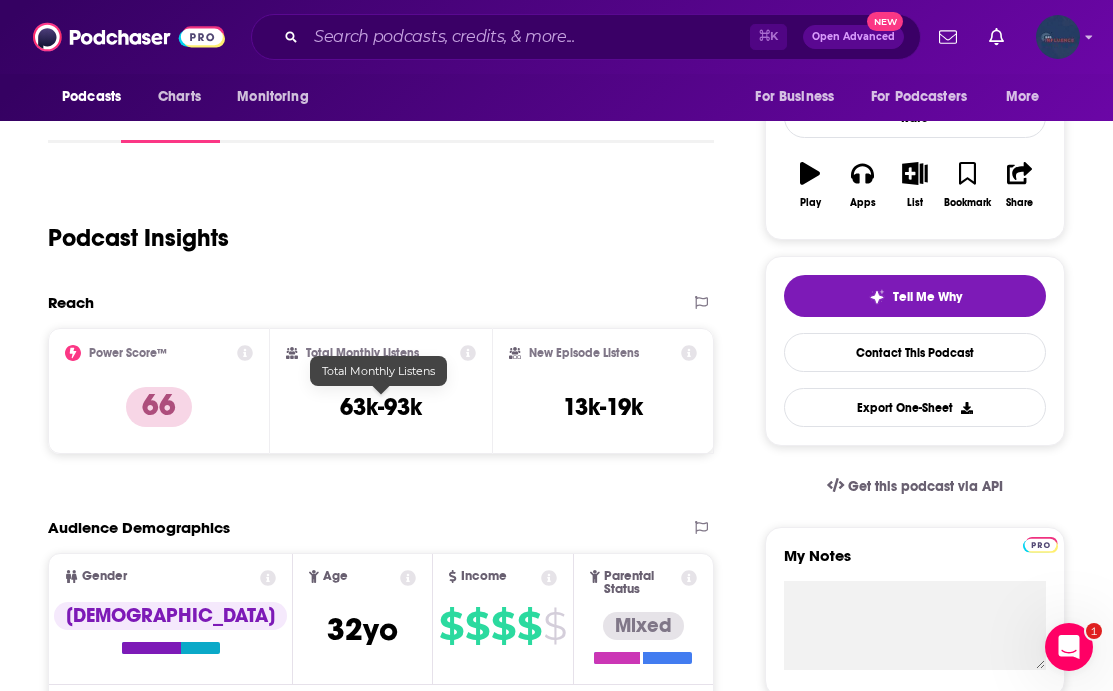 click on "63k-93k" at bounding box center (381, 407) 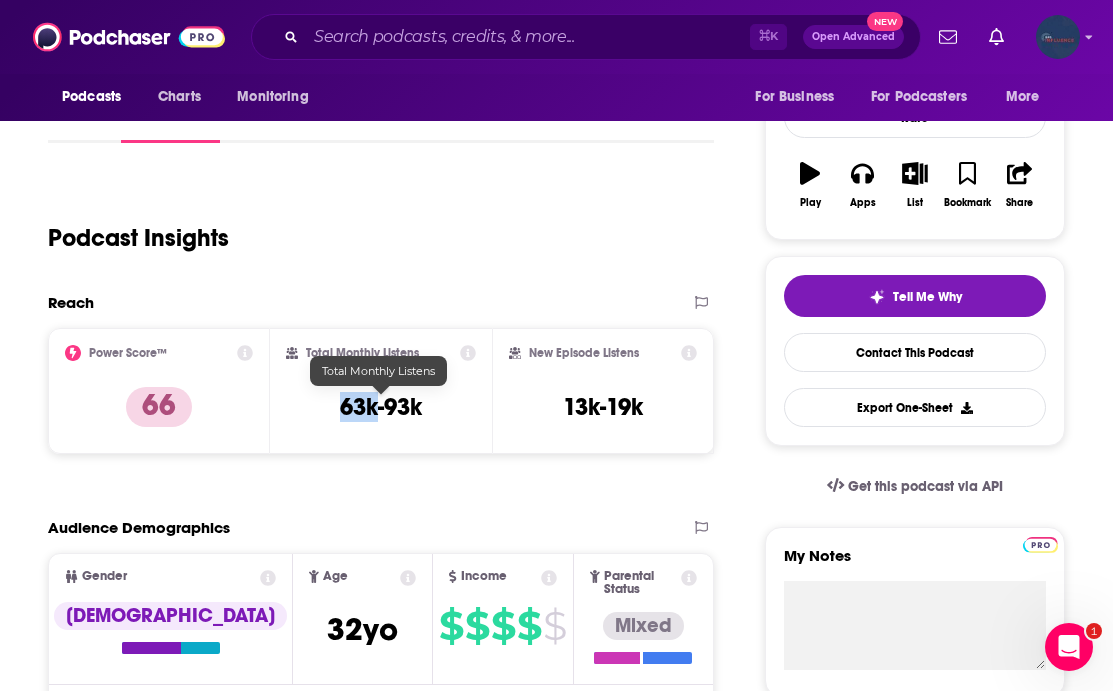 click on "63k-93k" at bounding box center (381, 407) 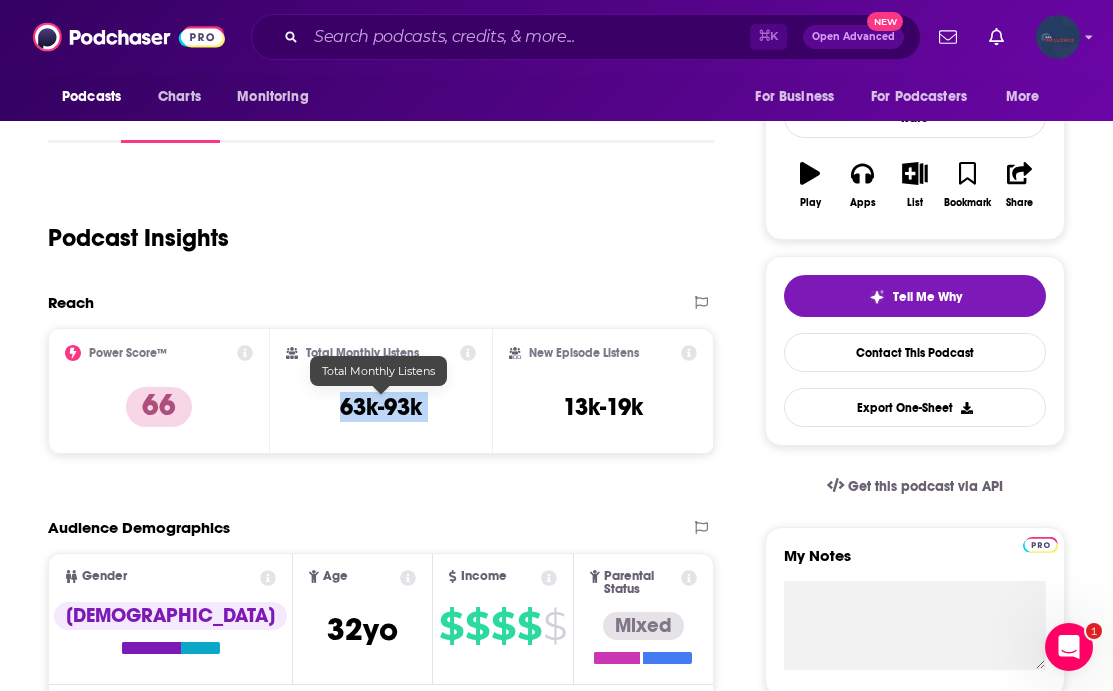 click on "63k-93k" at bounding box center [381, 407] 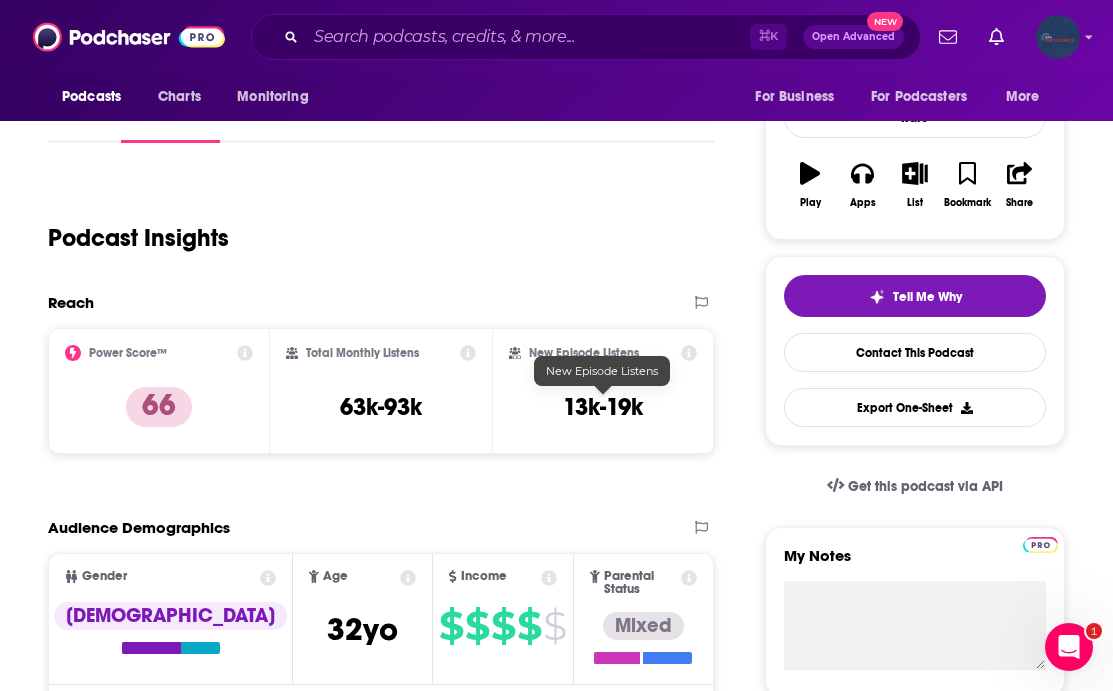click on "13k-19k" at bounding box center [603, 407] 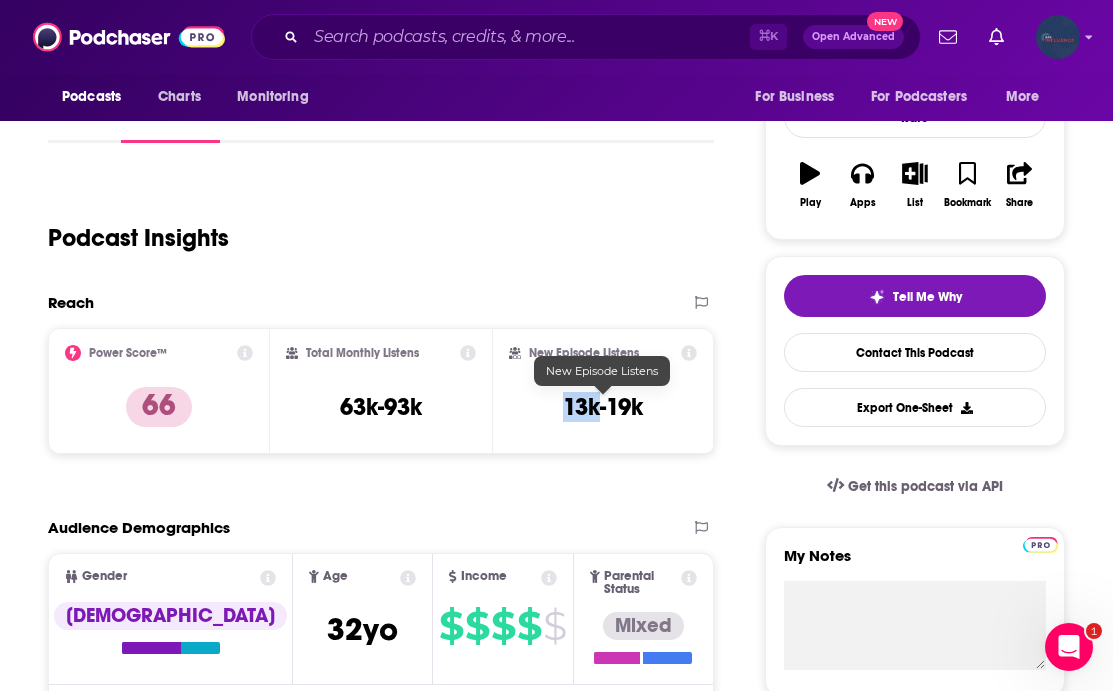 click on "13k-19k" at bounding box center (603, 407) 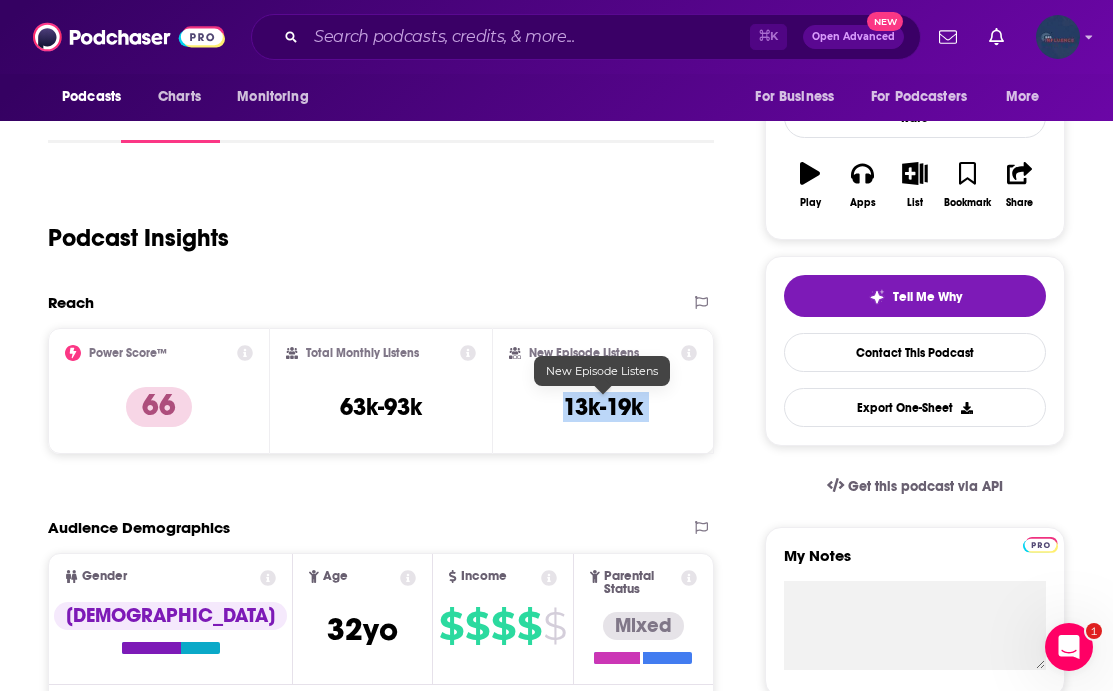 click on "13k-19k" at bounding box center [603, 407] 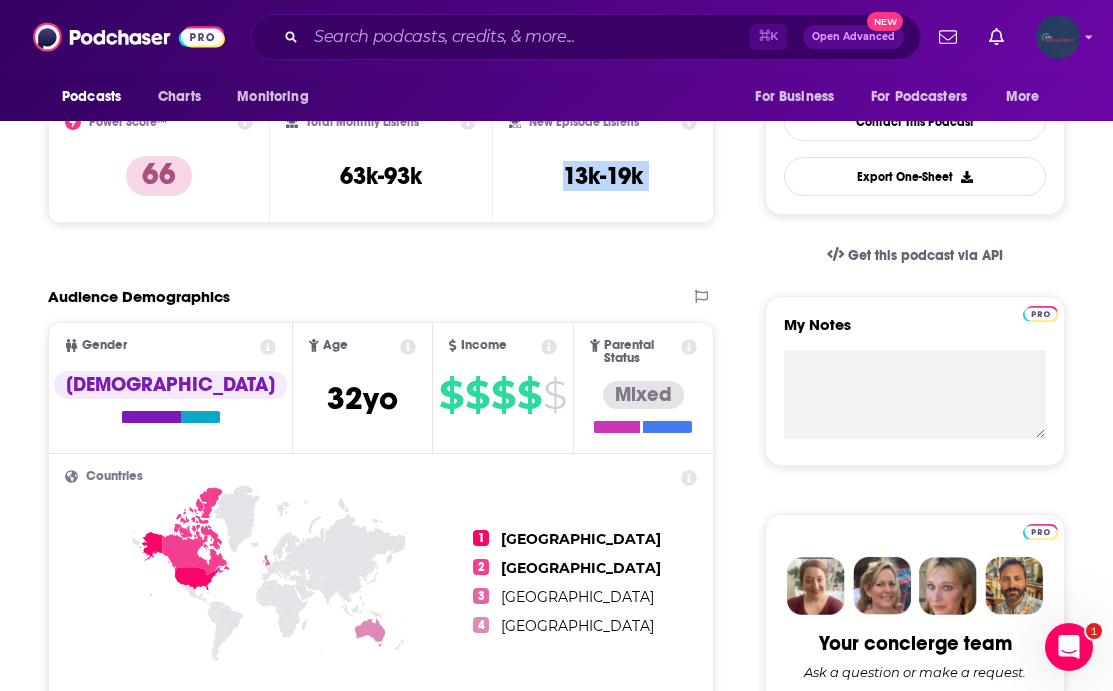 scroll, scrollTop: 0, scrollLeft: 0, axis: both 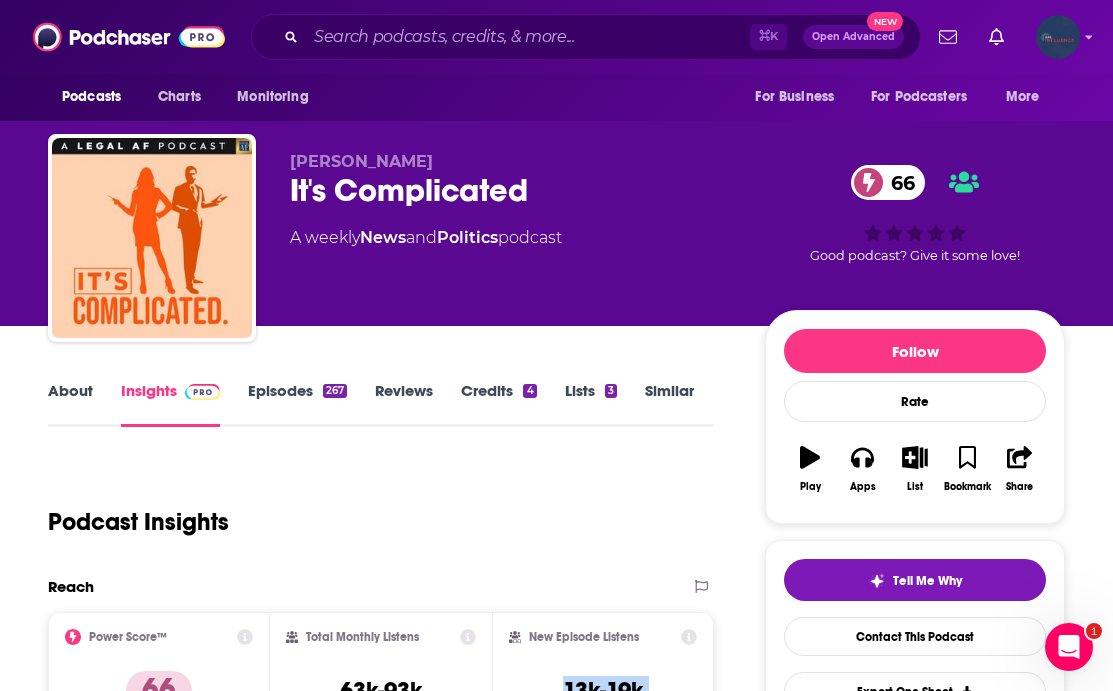 click on "About" at bounding box center [70, 404] 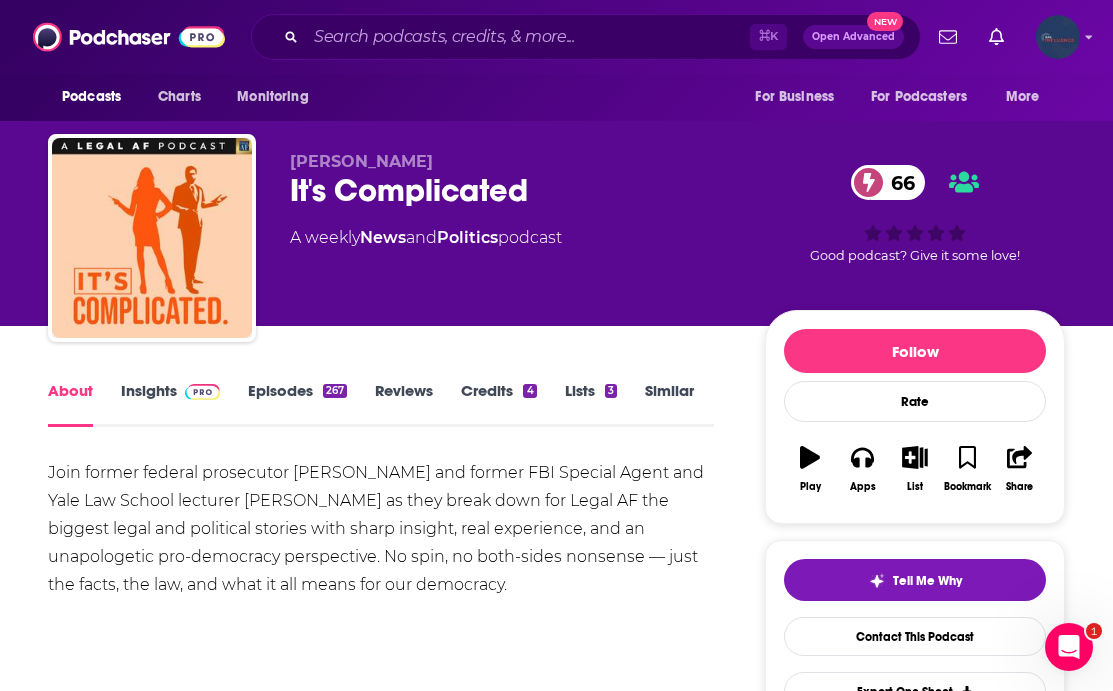 click on "Insights" at bounding box center [170, 404] 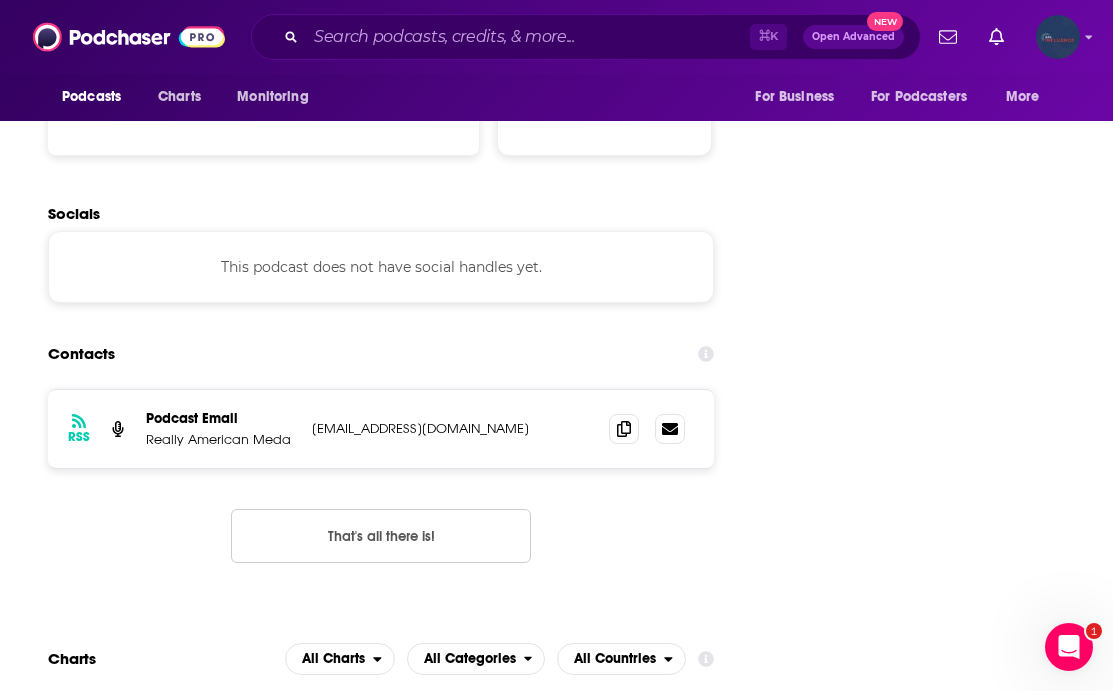 scroll, scrollTop: 2200, scrollLeft: 0, axis: vertical 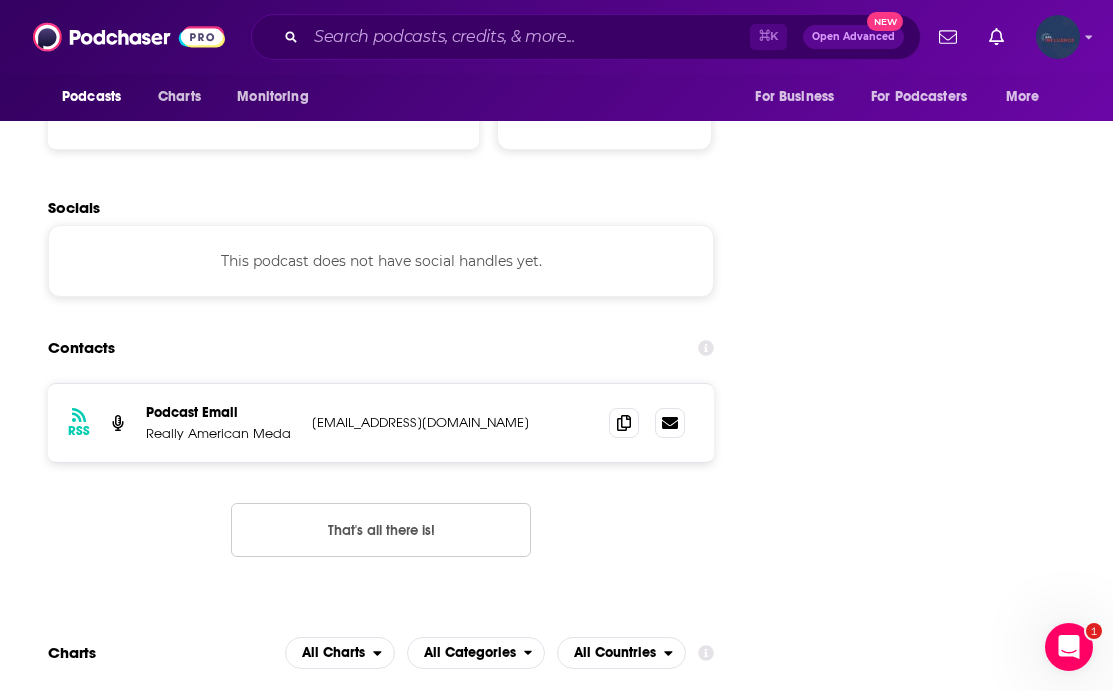 drag, startPoint x: 141, startPoint y: 338, endPoint x: 541, endPoint y: 344, distance: 400.04498 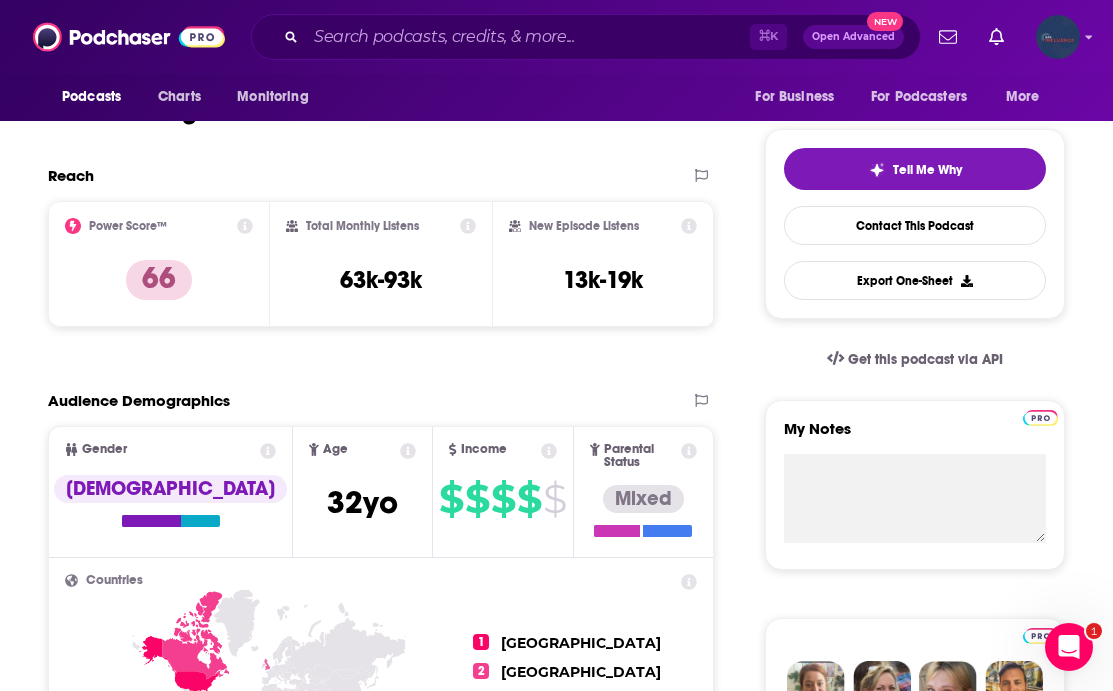 scroll, scrollTop: 0, scrollLeft: 0, axis: both 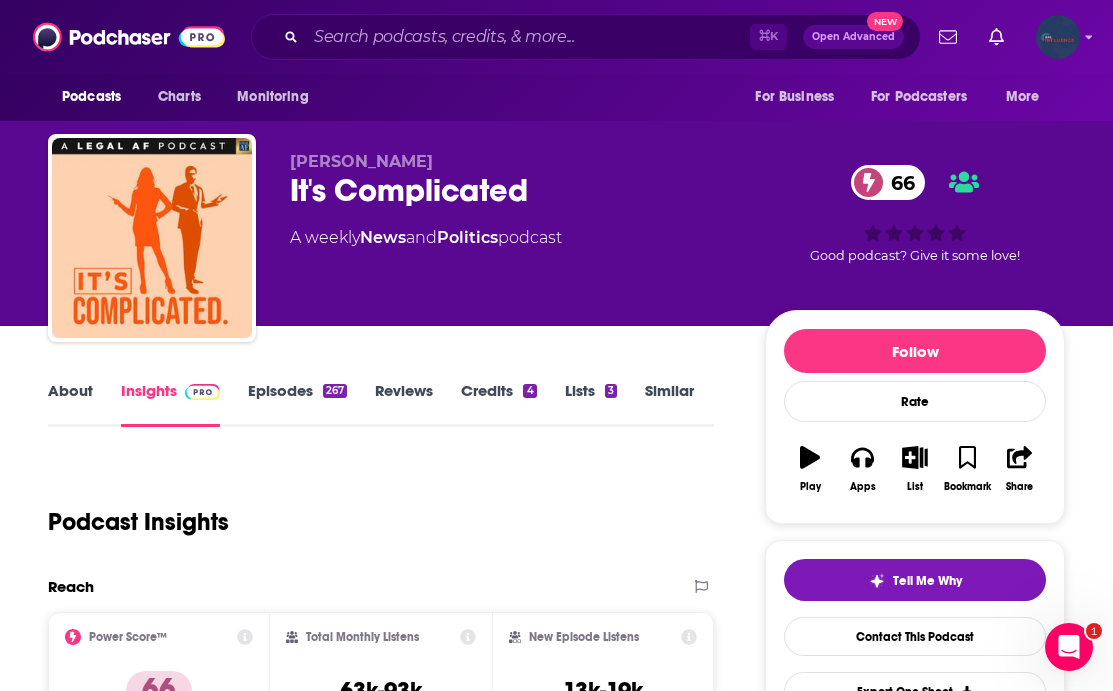click on "Episodes 267" at bounding box center (297, 404) 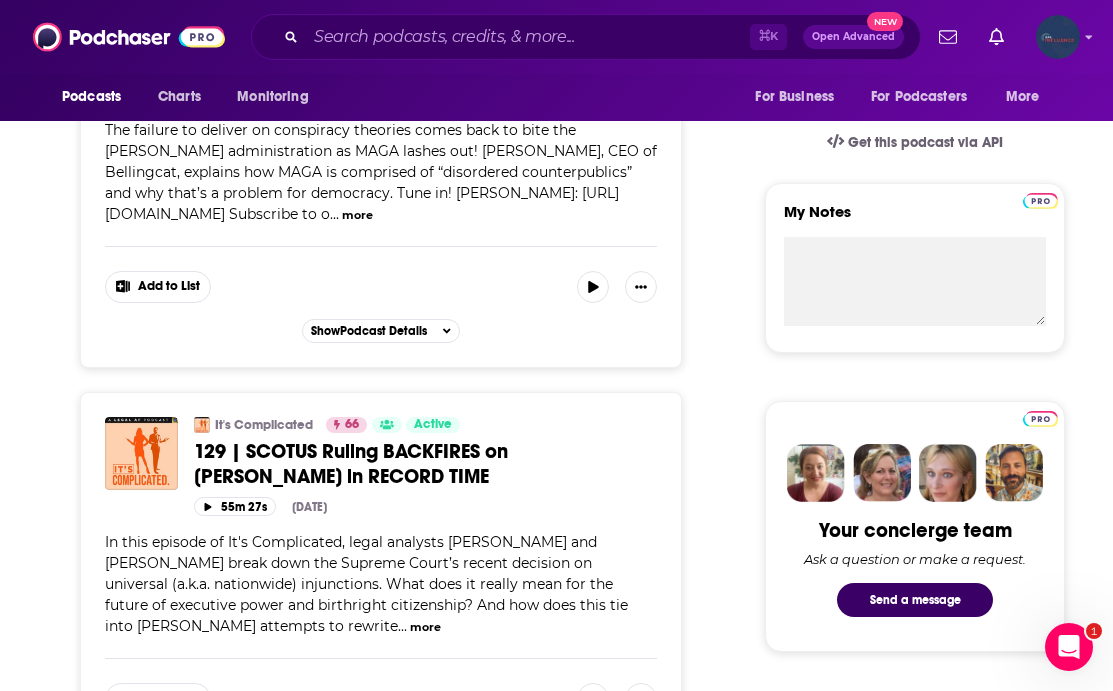 scroll, scrollTop: 634, scrollLeft: 0, axis: vertical 